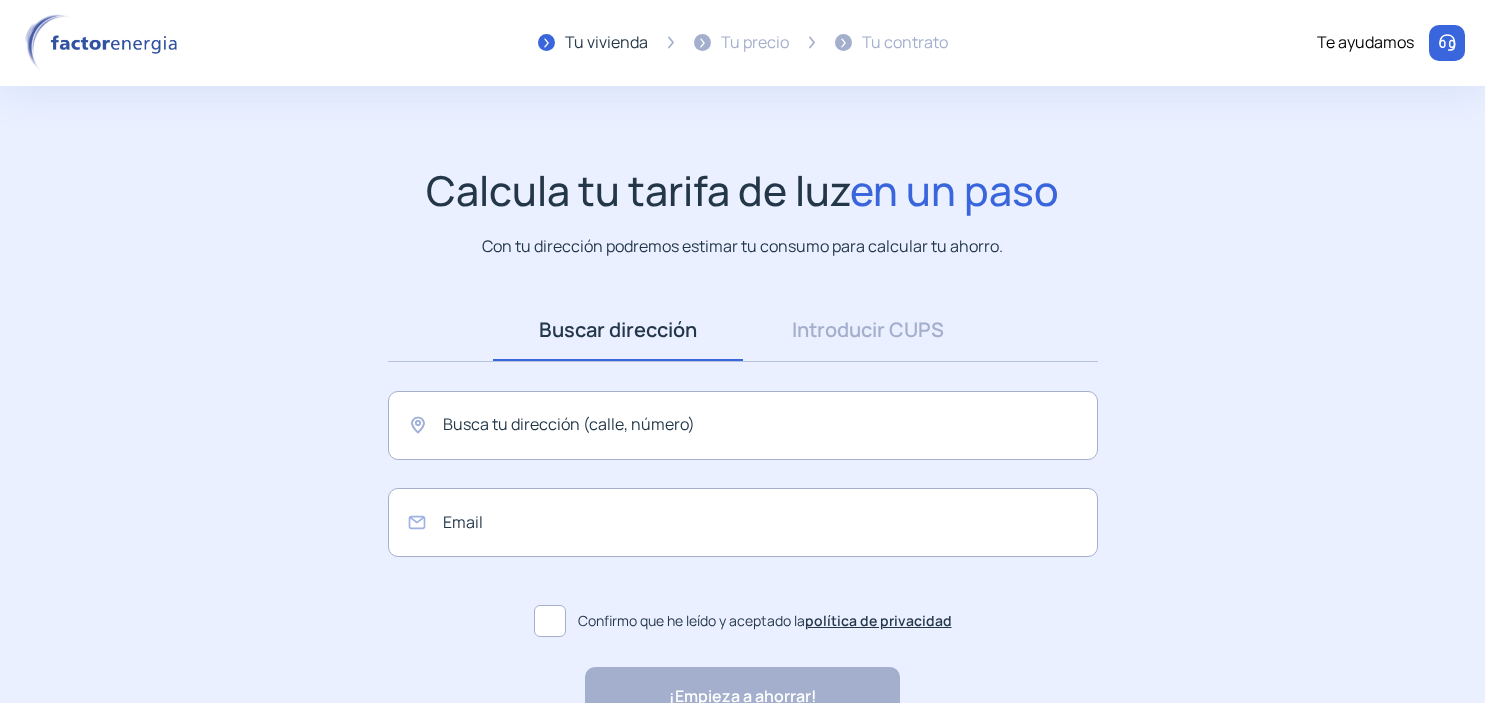 scroll, scrollTop: 0, scrollLeft: 0, axis: both 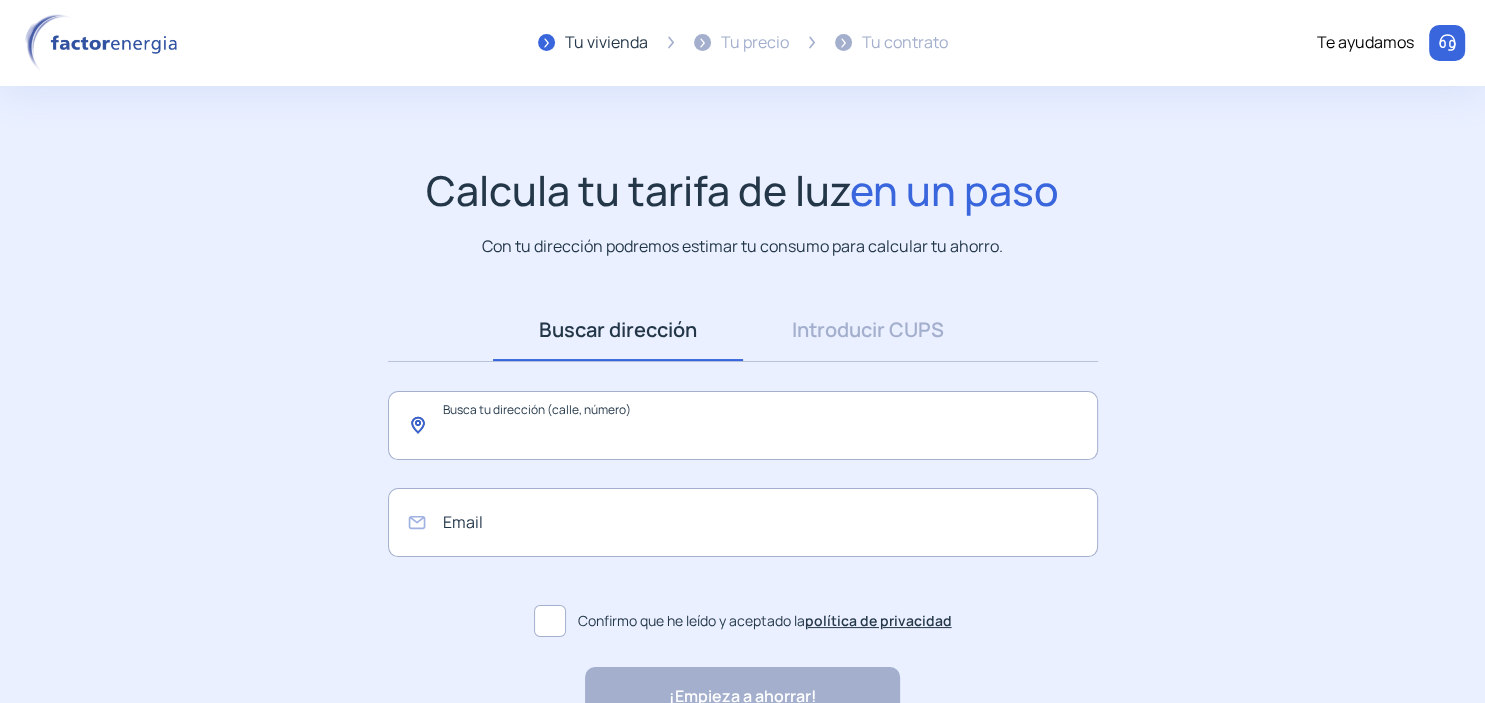click 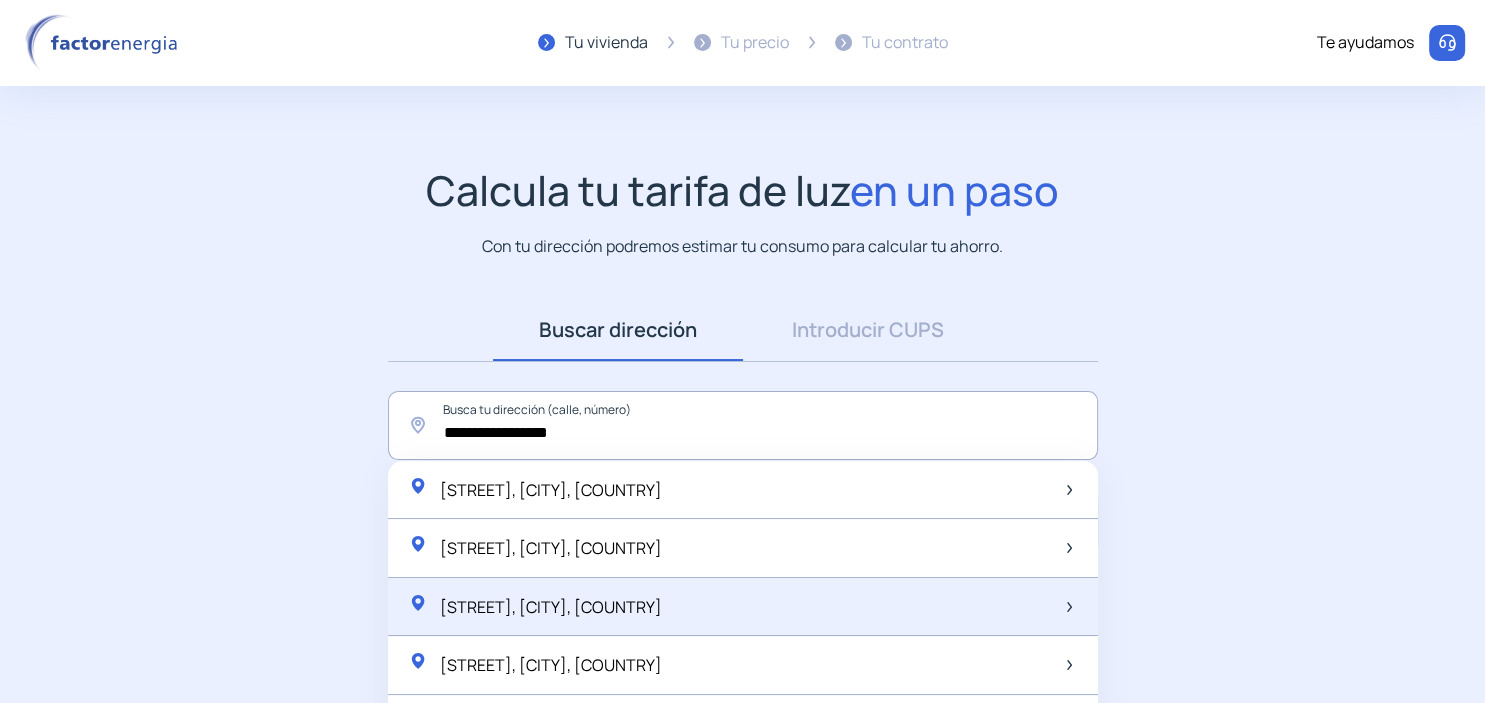 click on "[STREET], [CITY], [COUNTRY]" 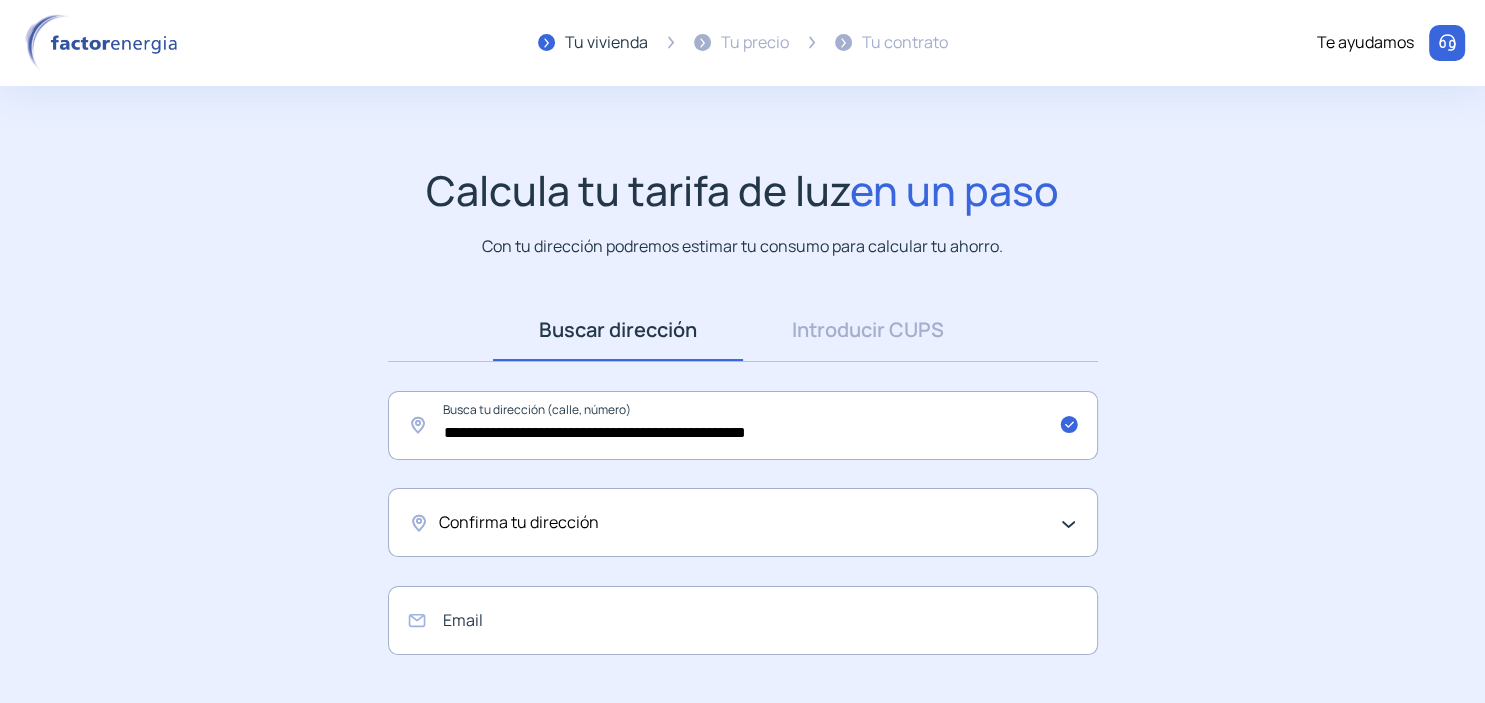 click on "Confirma tu dirección" 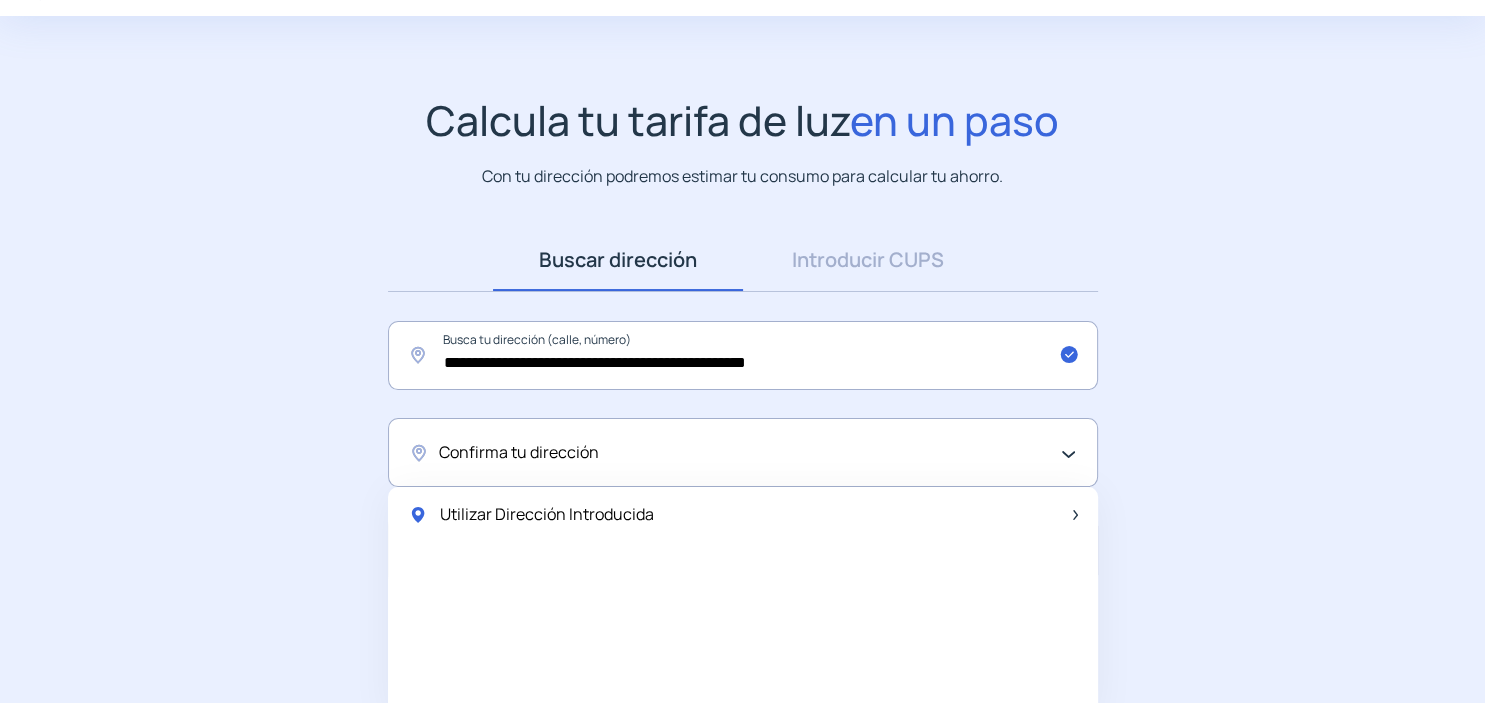 scroll, scrollTop: 211, scrollLeft: 0, axis: vertical 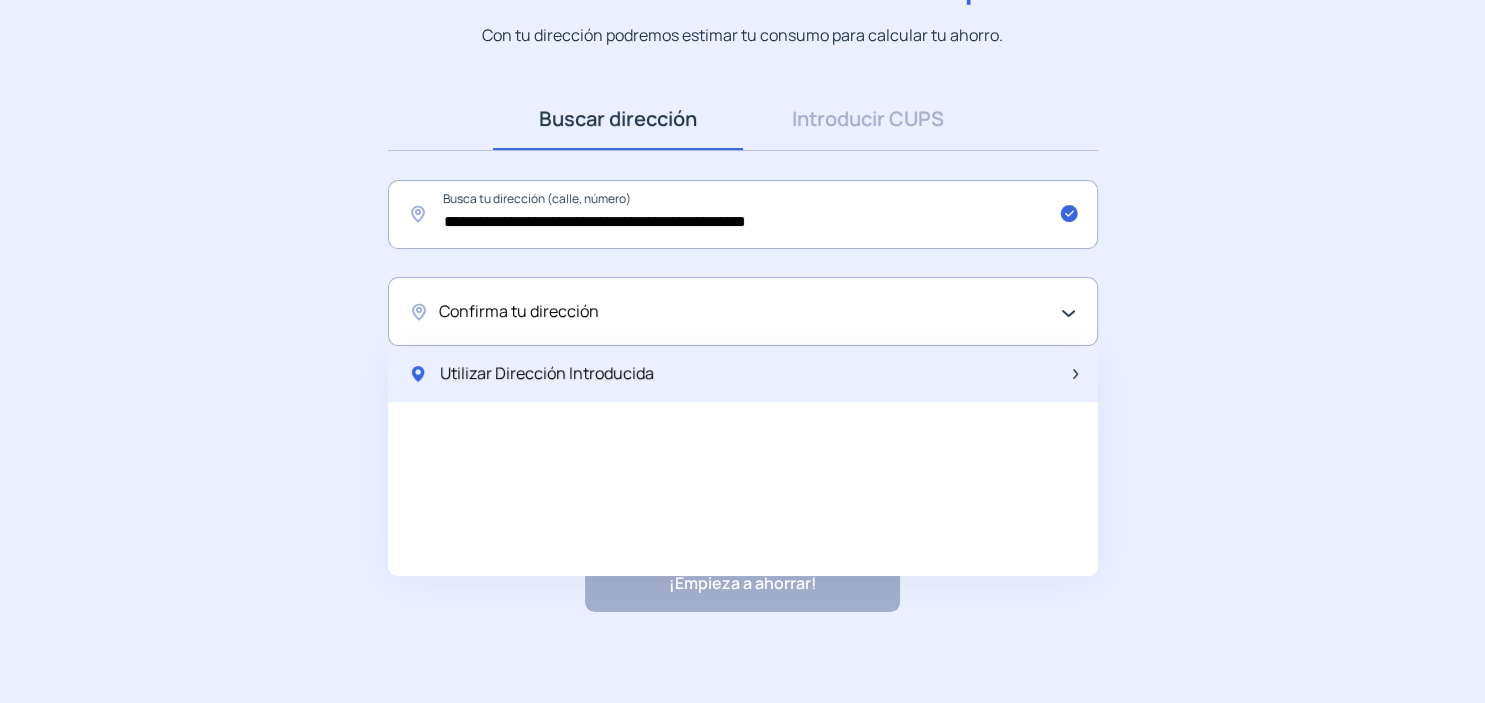 click on "Utilizar Dirección Introducida" 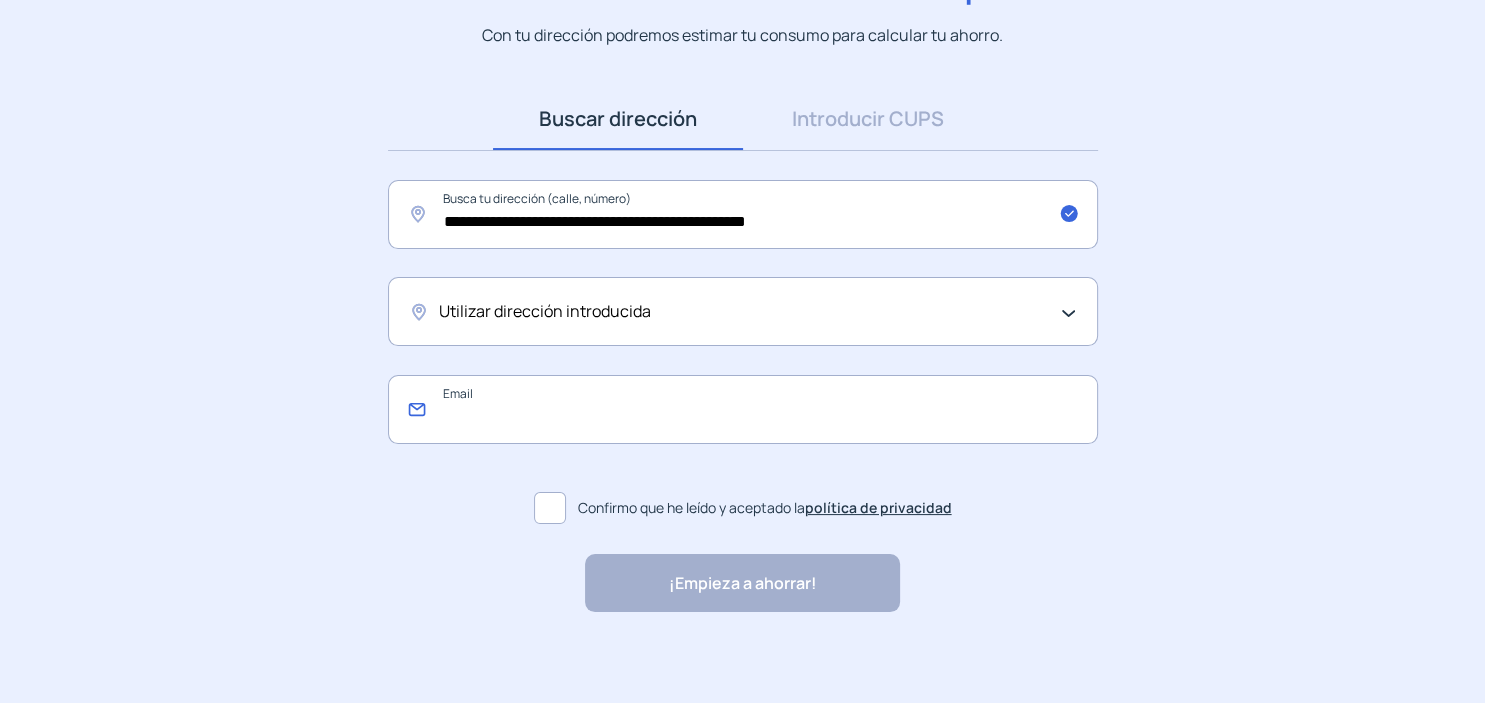 click 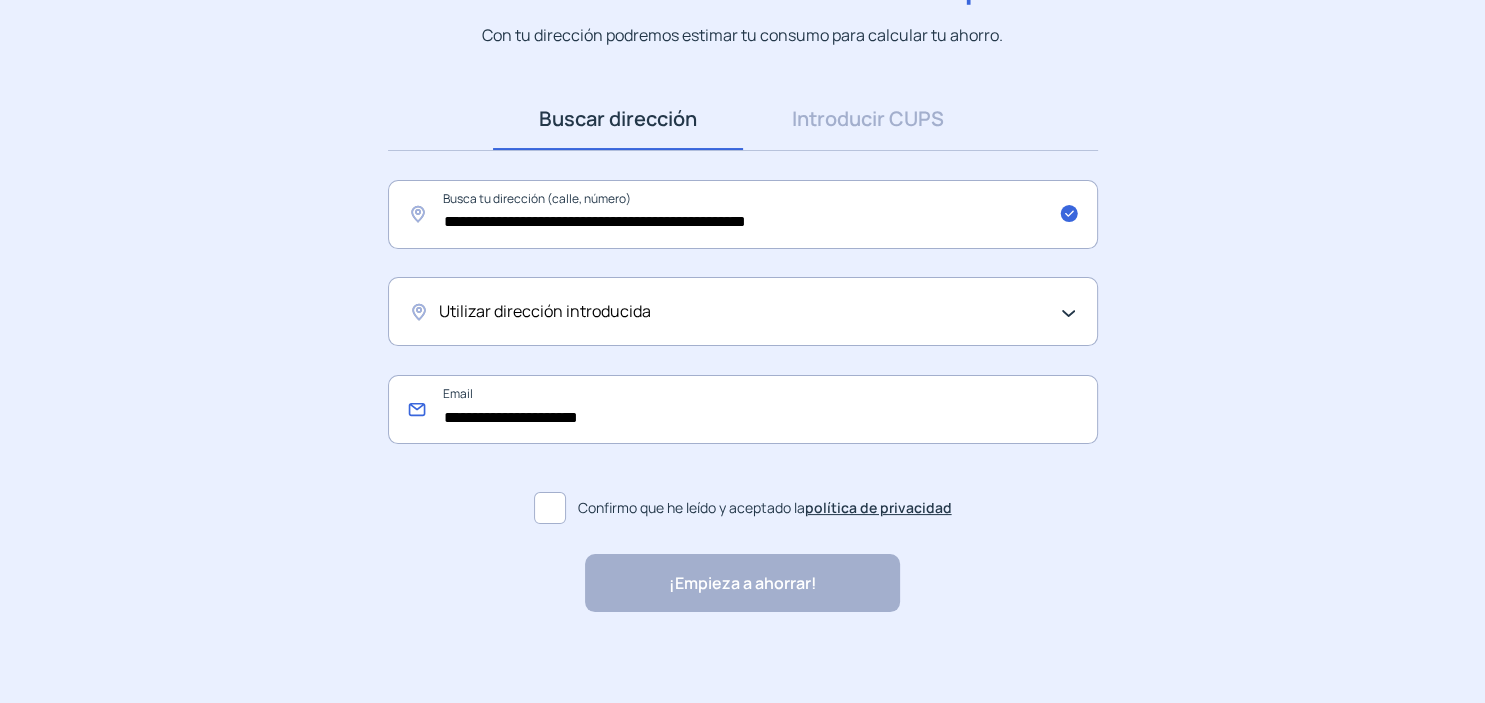 type on "**********" 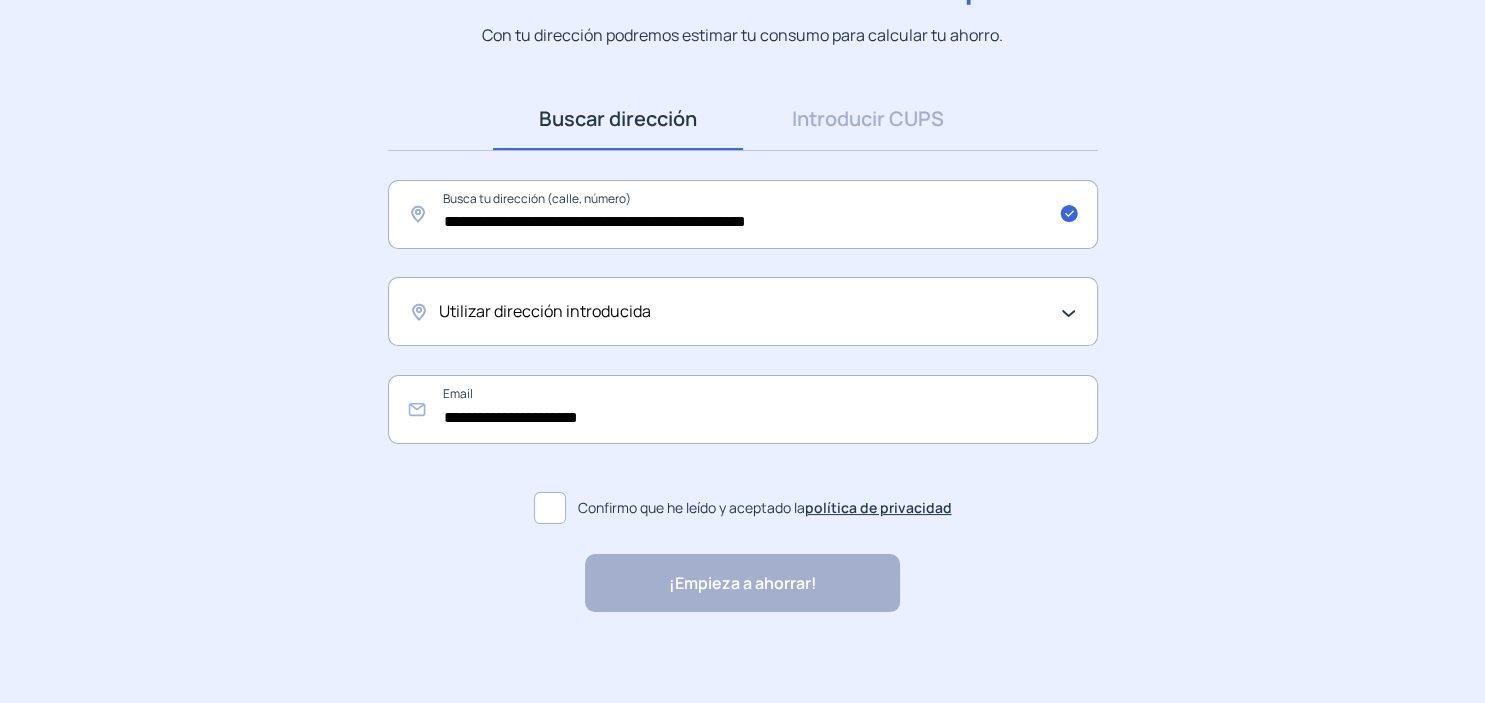 click 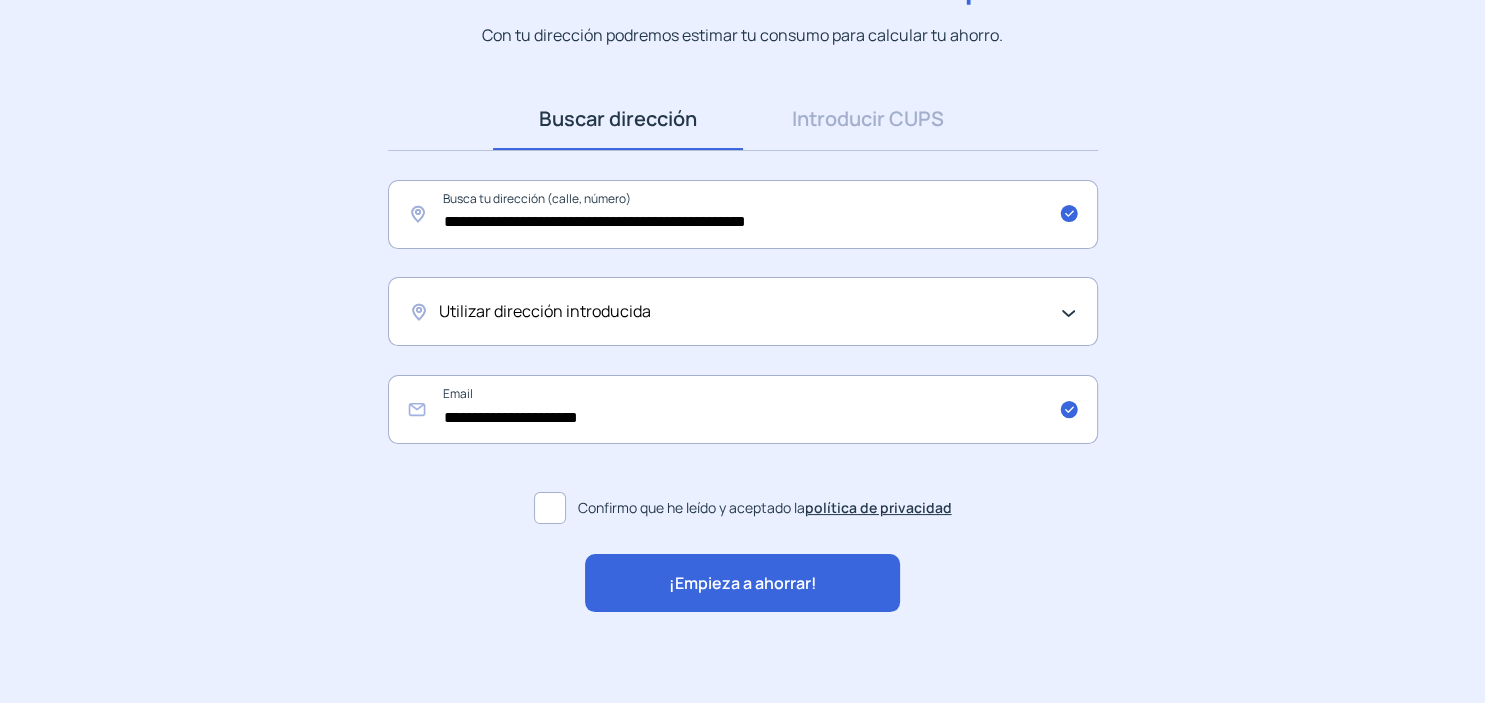 click on "¡Empieza a ahorrar!" 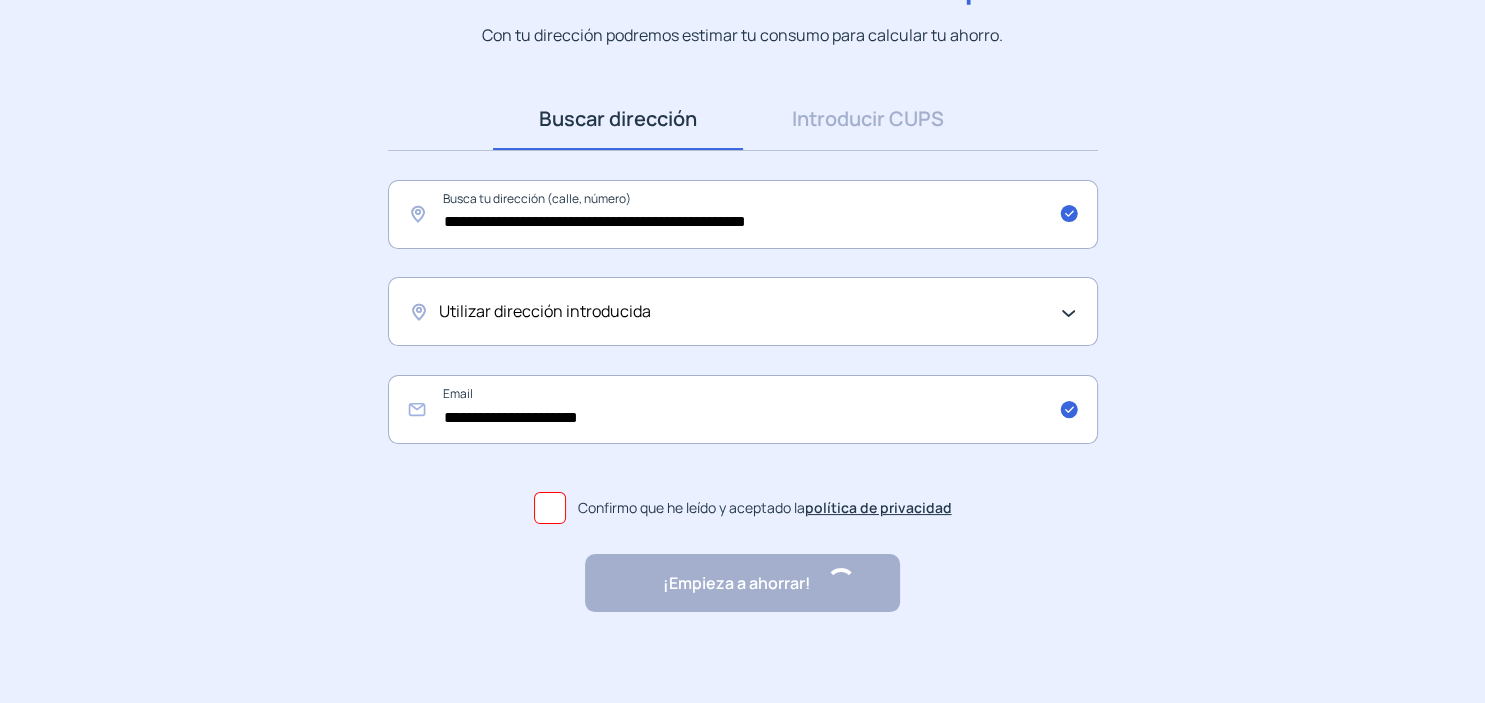 scroll, scrollTop: 0, scrollLeft: 0, axis: both 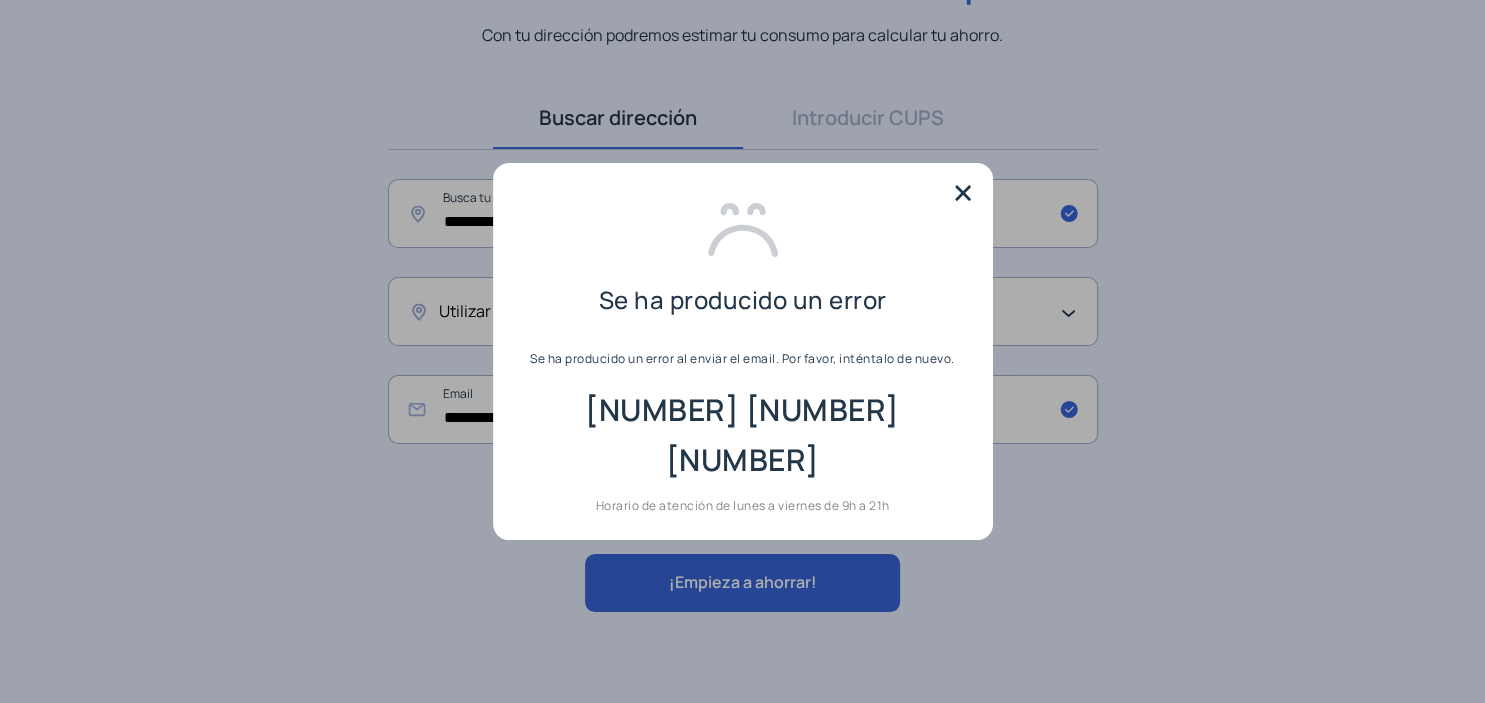 click at bounding box center [963, 193] 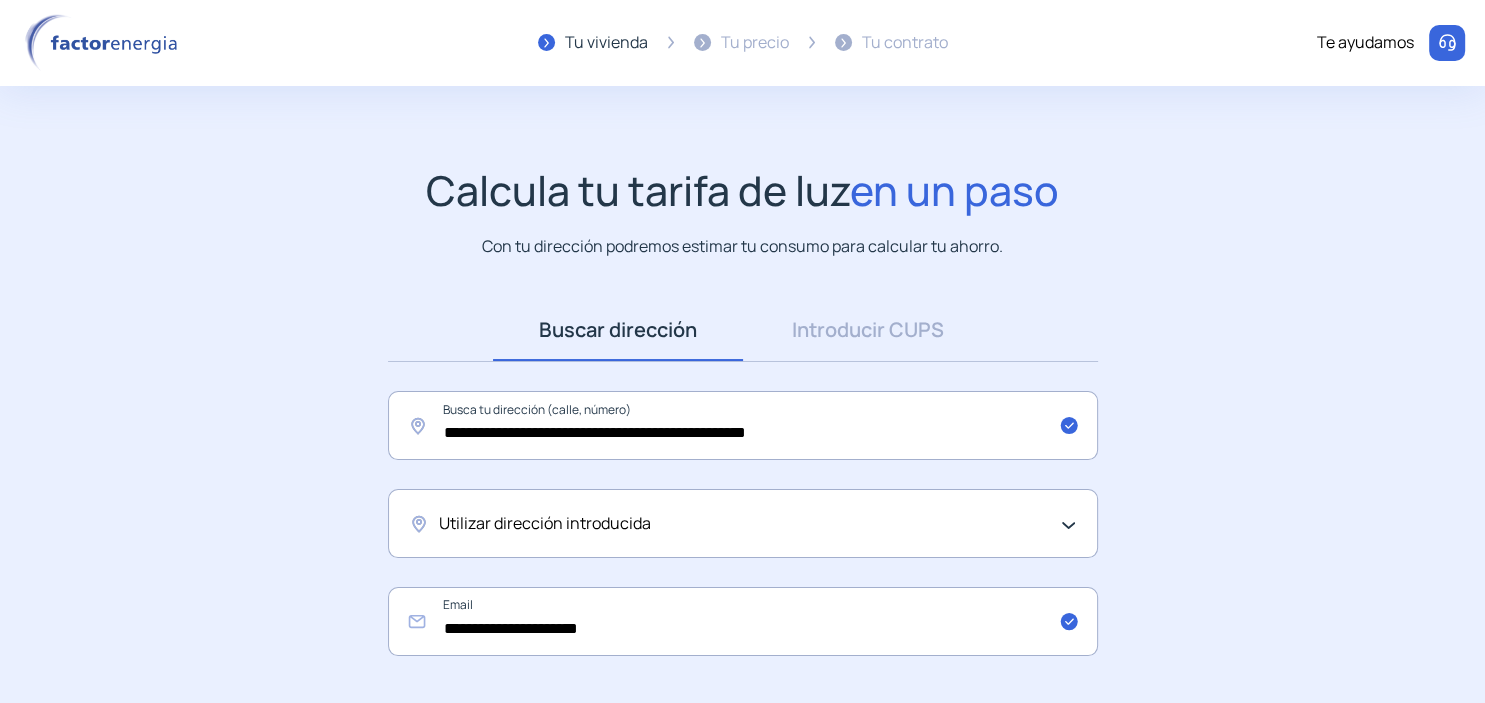 scroll, scrollTop: 211, scrollLeft: 0, axis: vertical 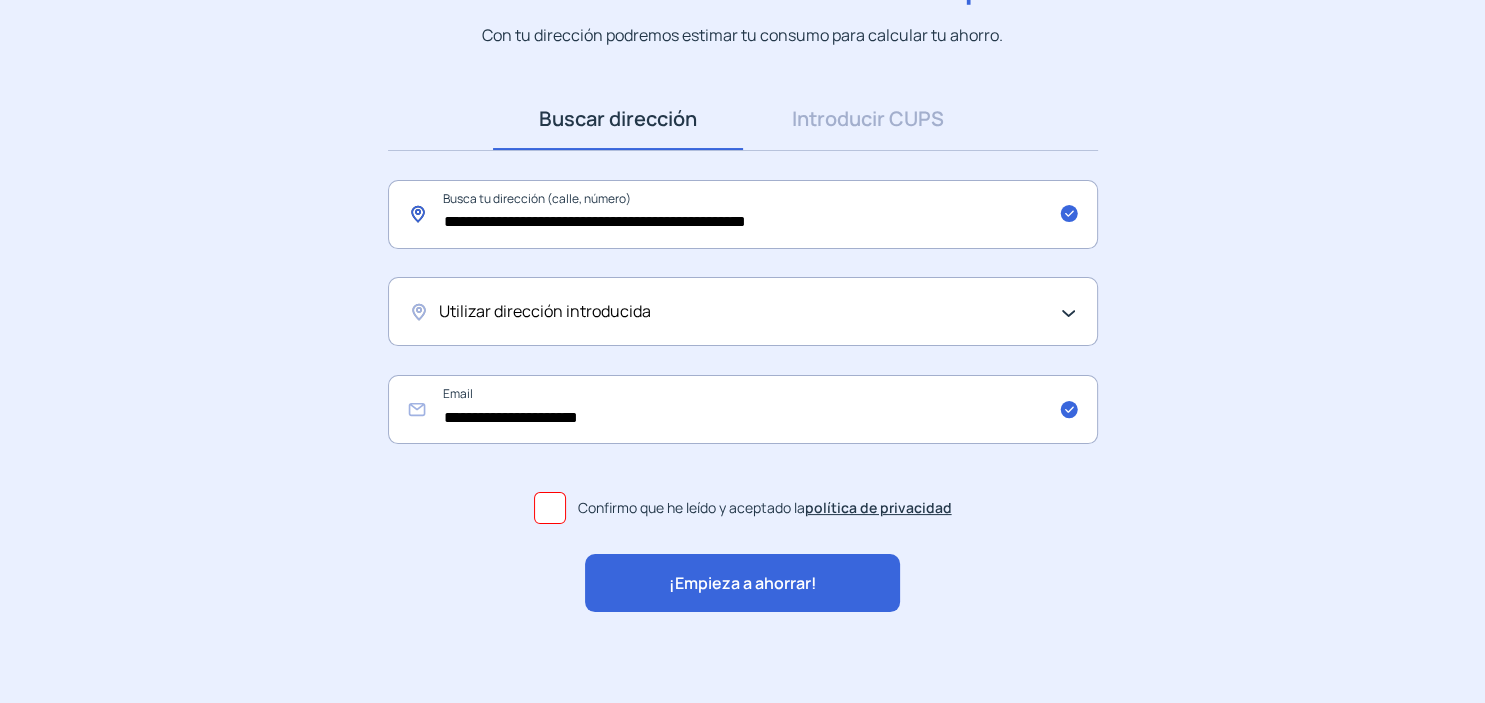 click on "**********" 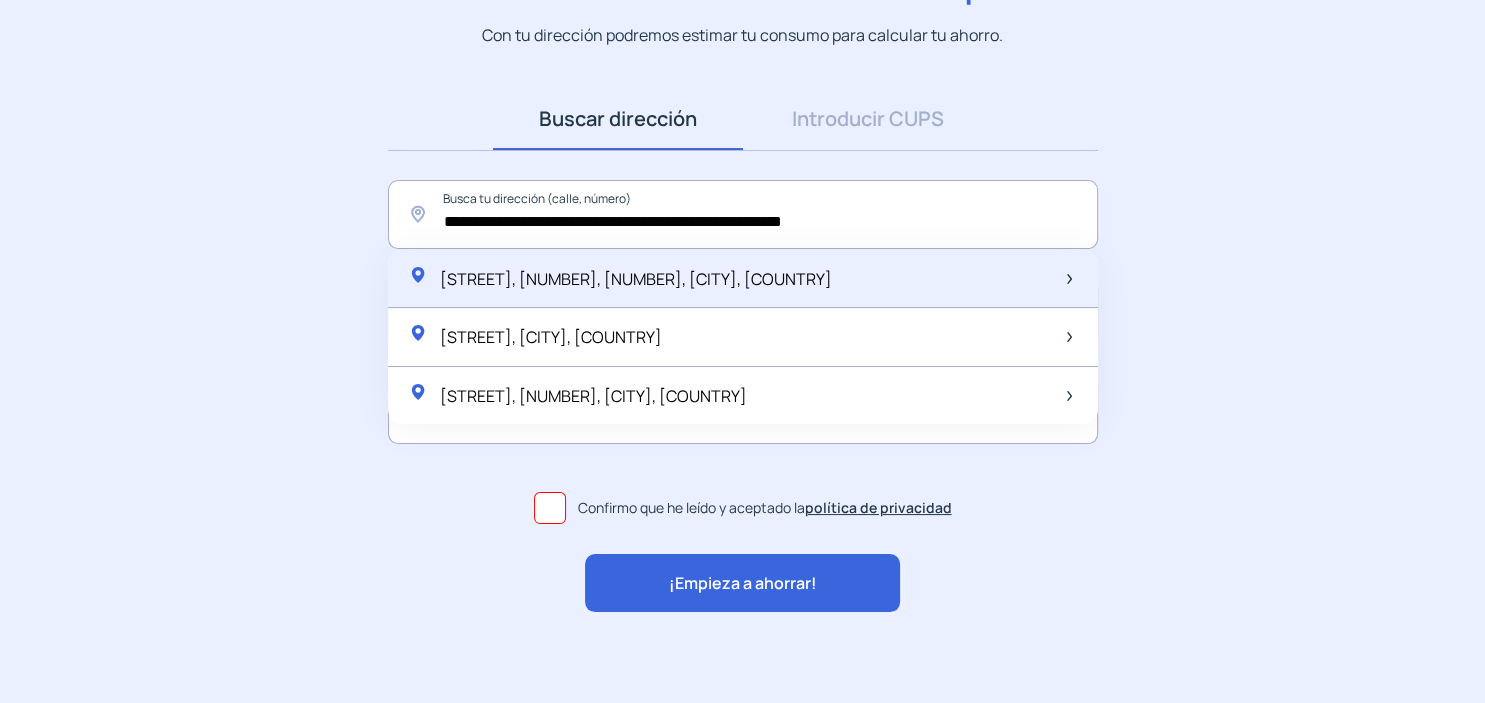 click on "[STREET], [NUMBER], [NUMBER], [CITY], [COUNTRY]" 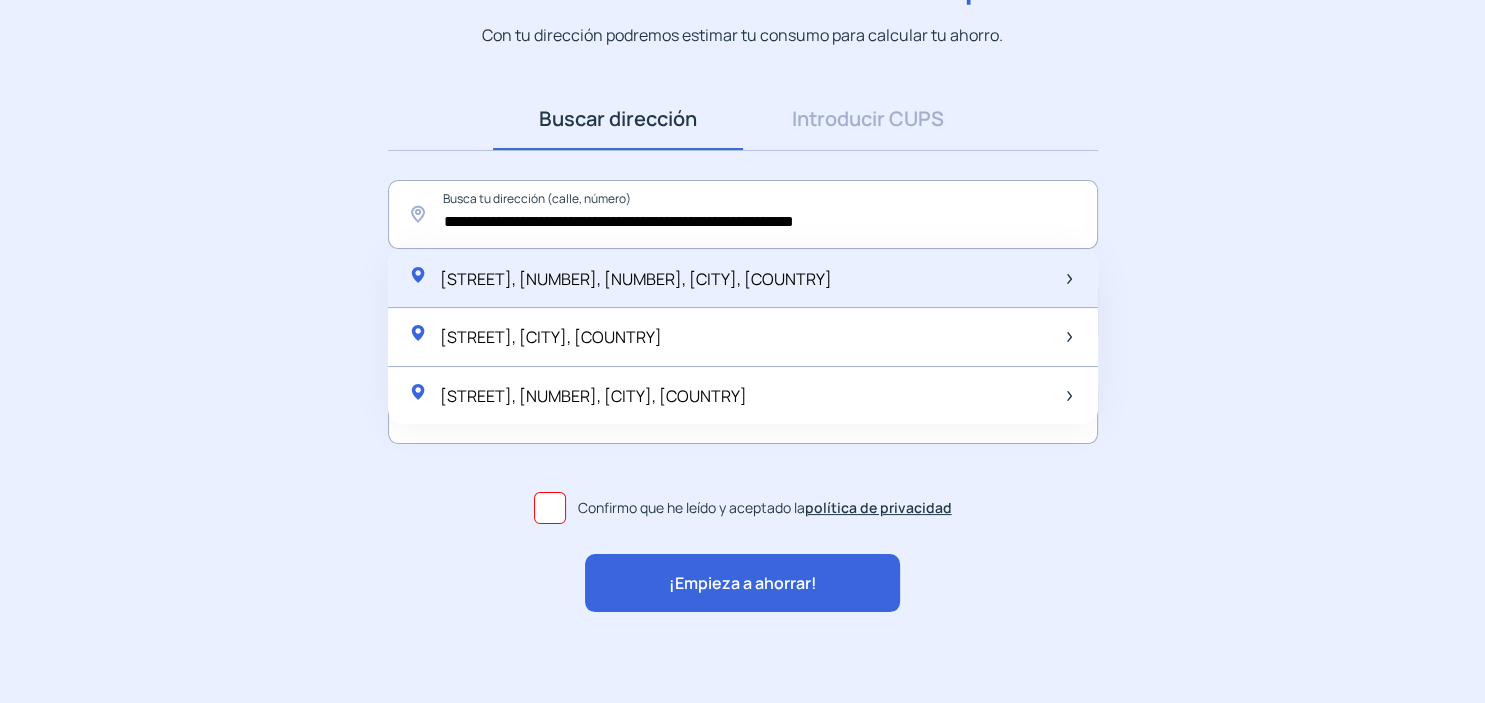 scroll, scrollTop: 200, scrollLeft: 0, axis: vertical 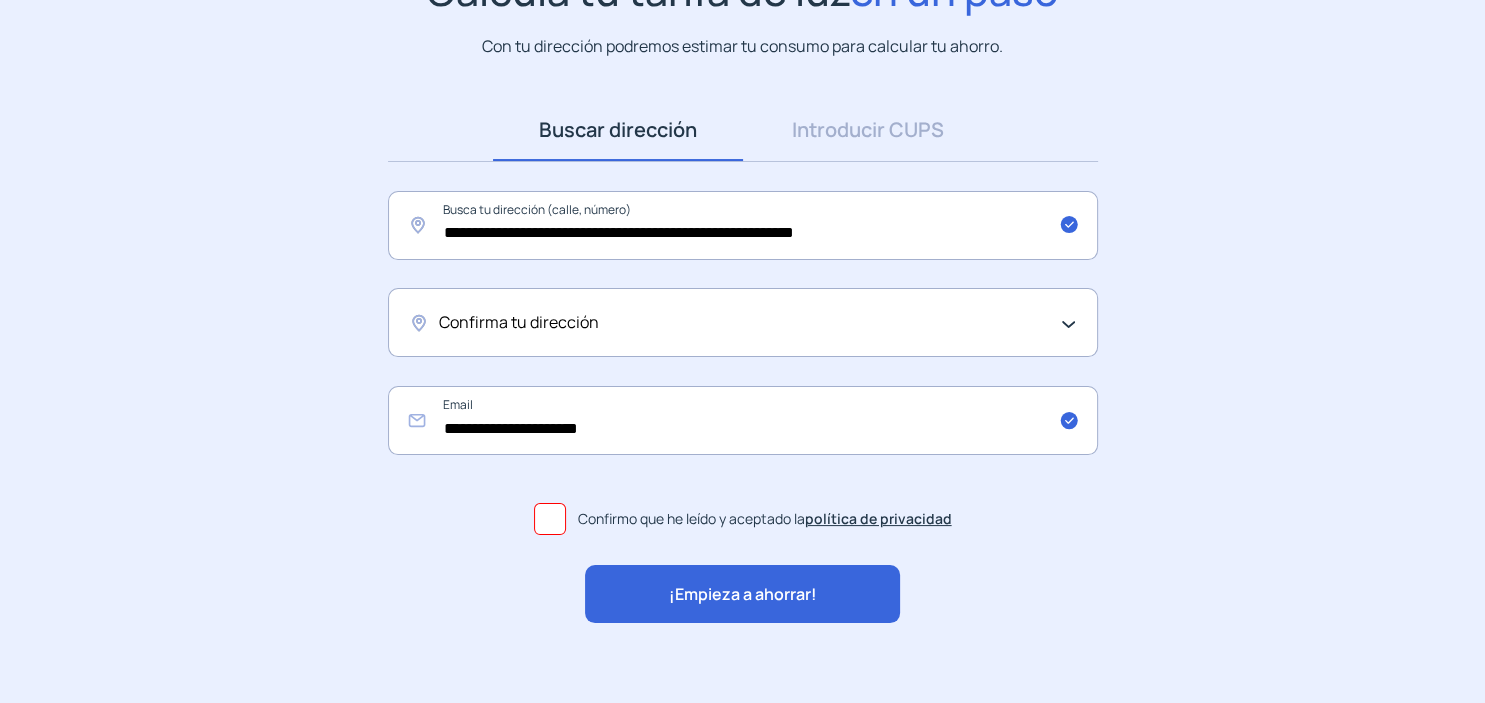click on "¡Empieza a ahorrar!" 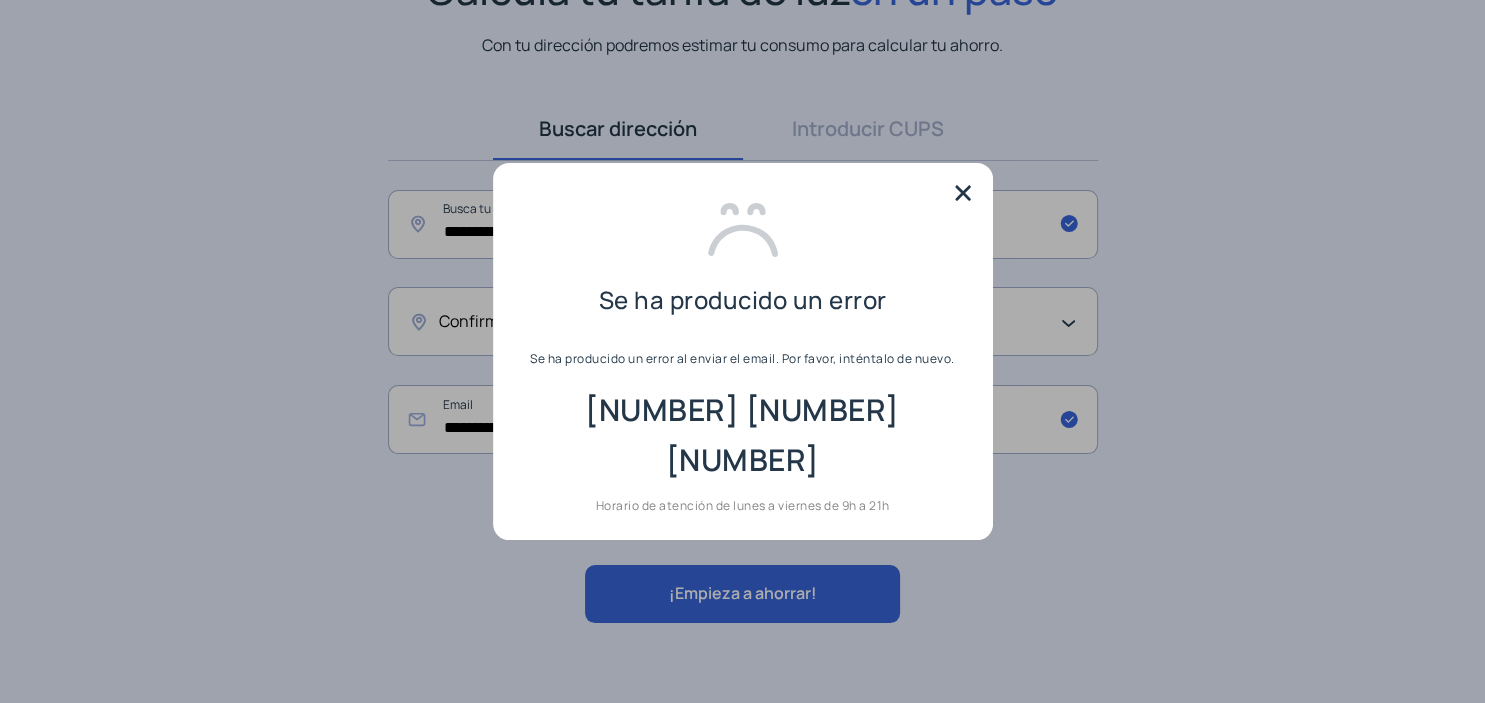 scroll, scrollTop: 0, scrollLeft: 0, axis: both 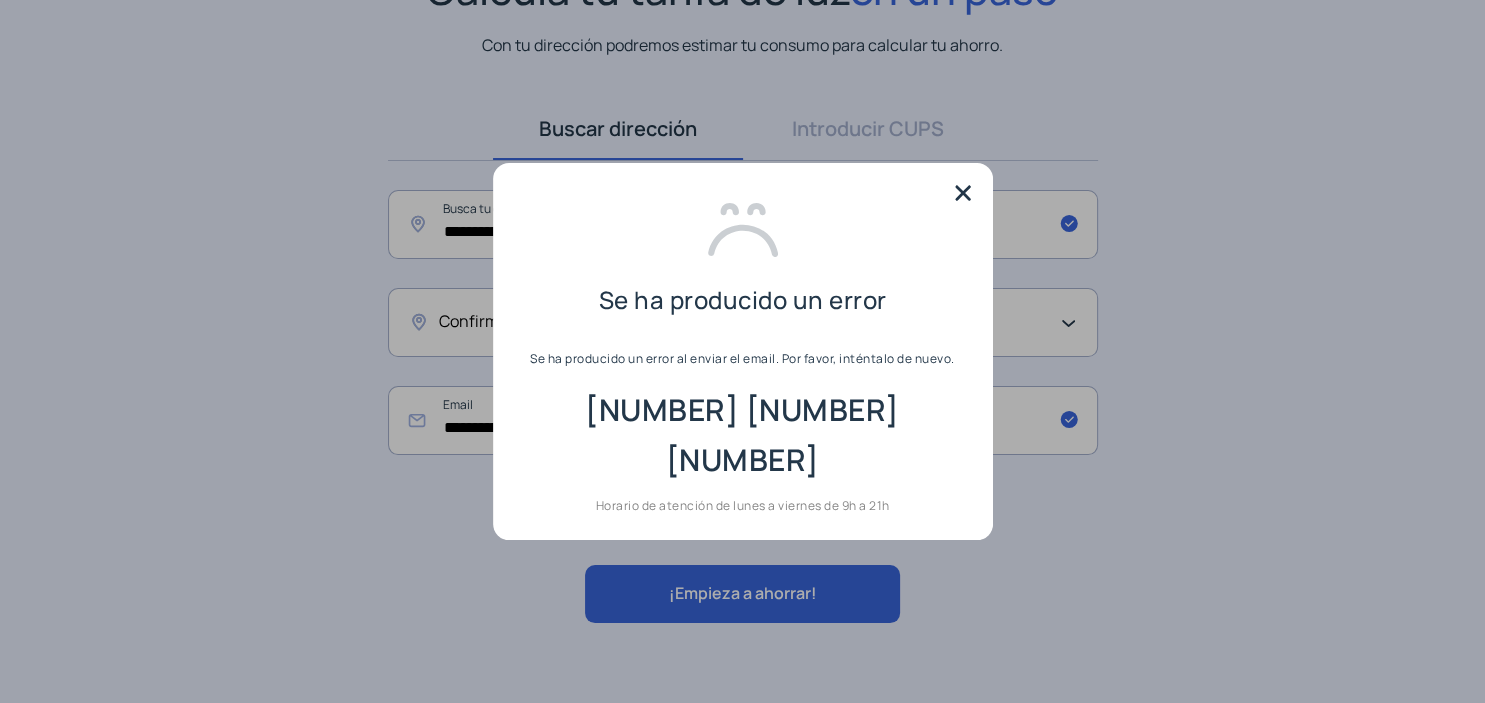 click at bounding box center (963, 193) 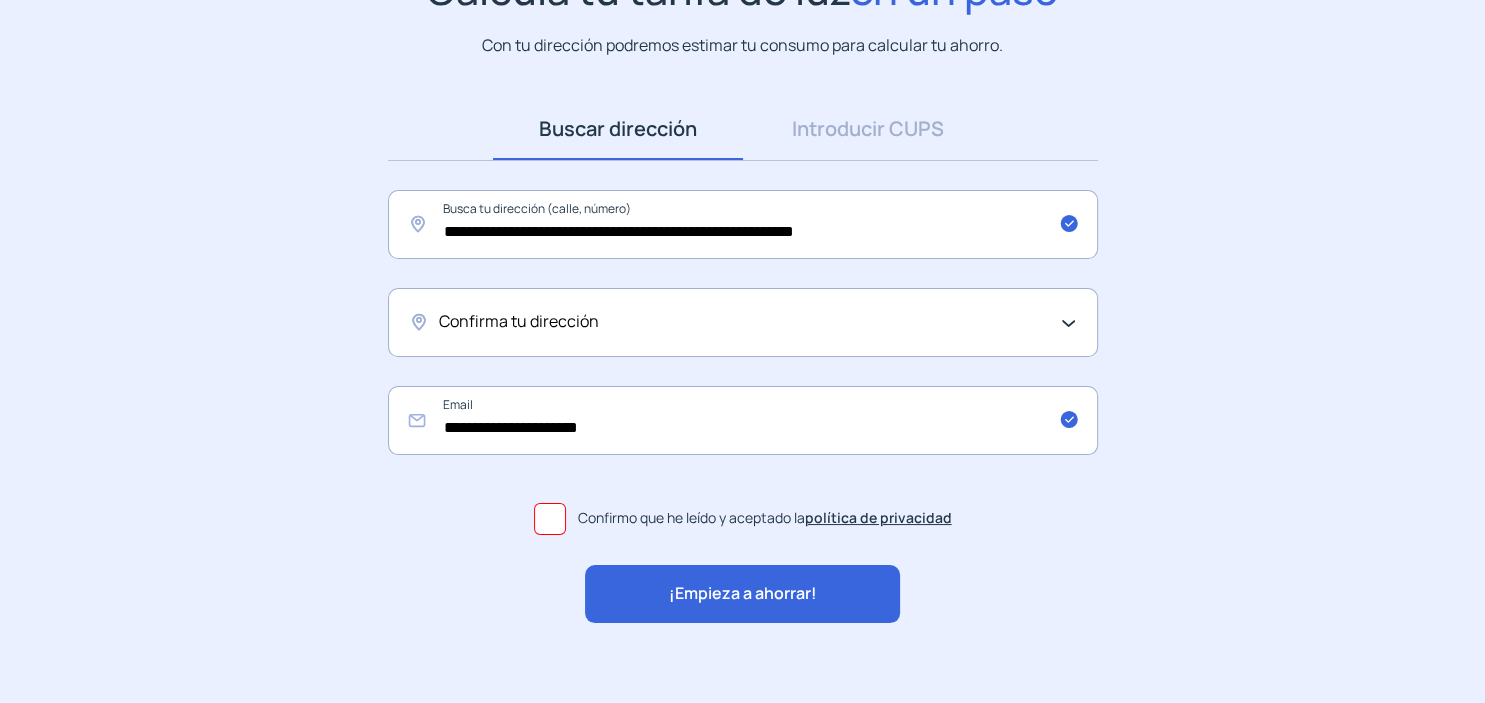 scroll, scrollTop: 200, scrollLeft: 0, axis: vertical 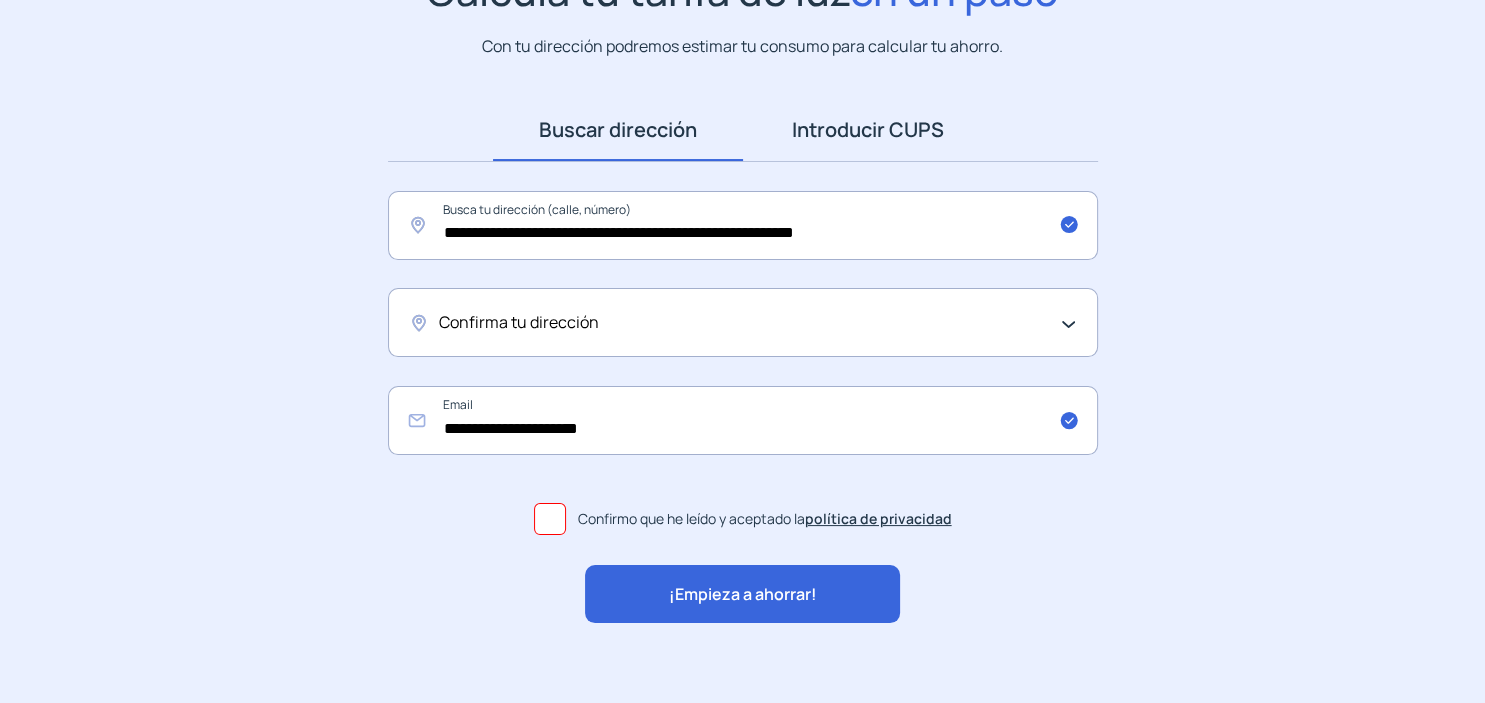 click on "Introducir CUPS" at bounding box center (868, 130) 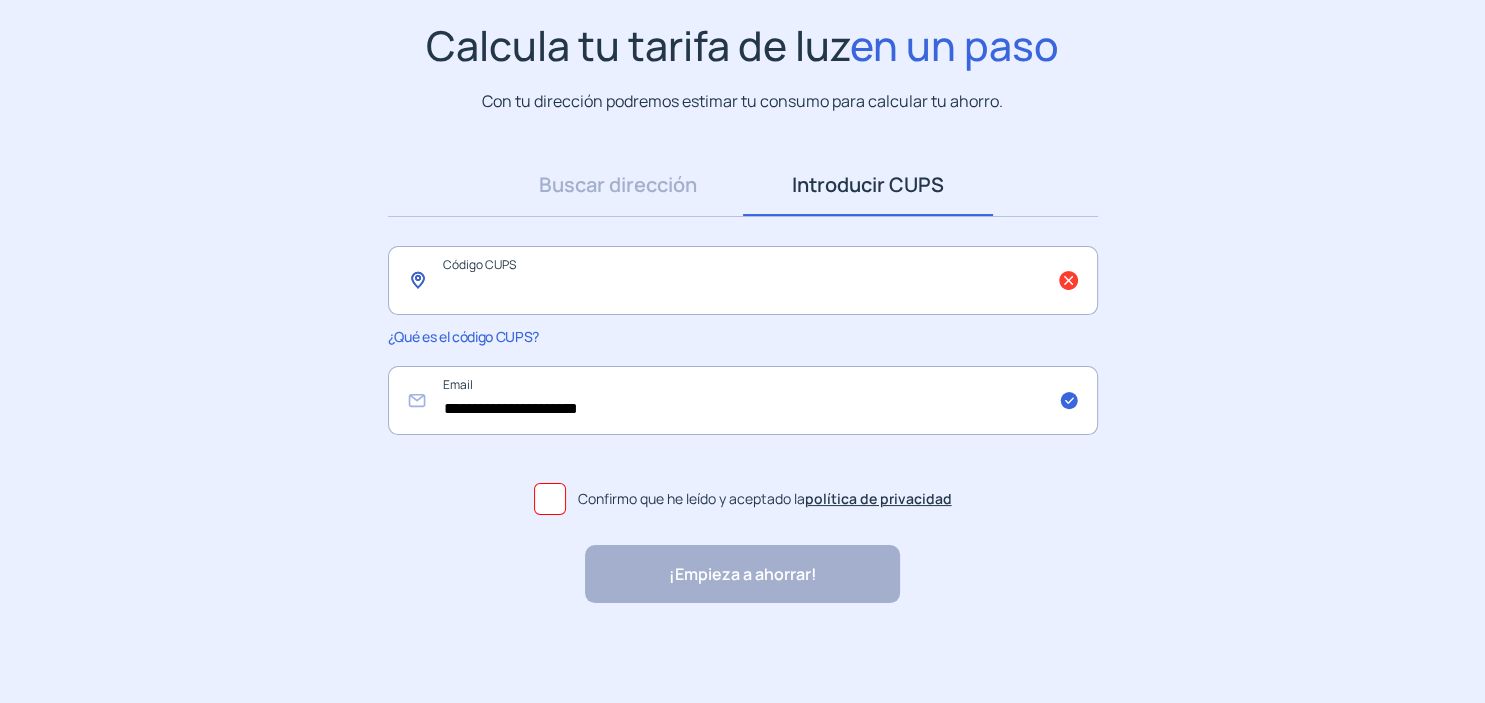 click 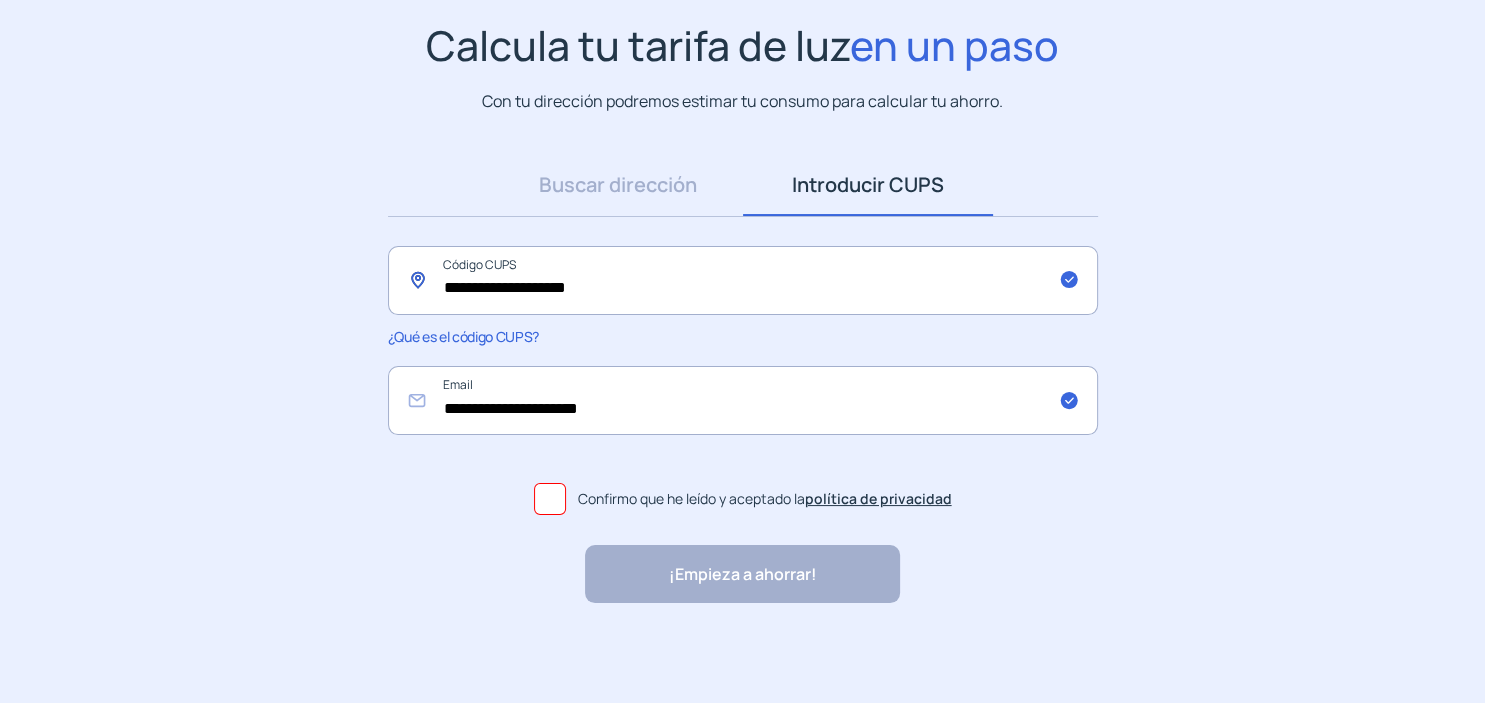 type on "**********" 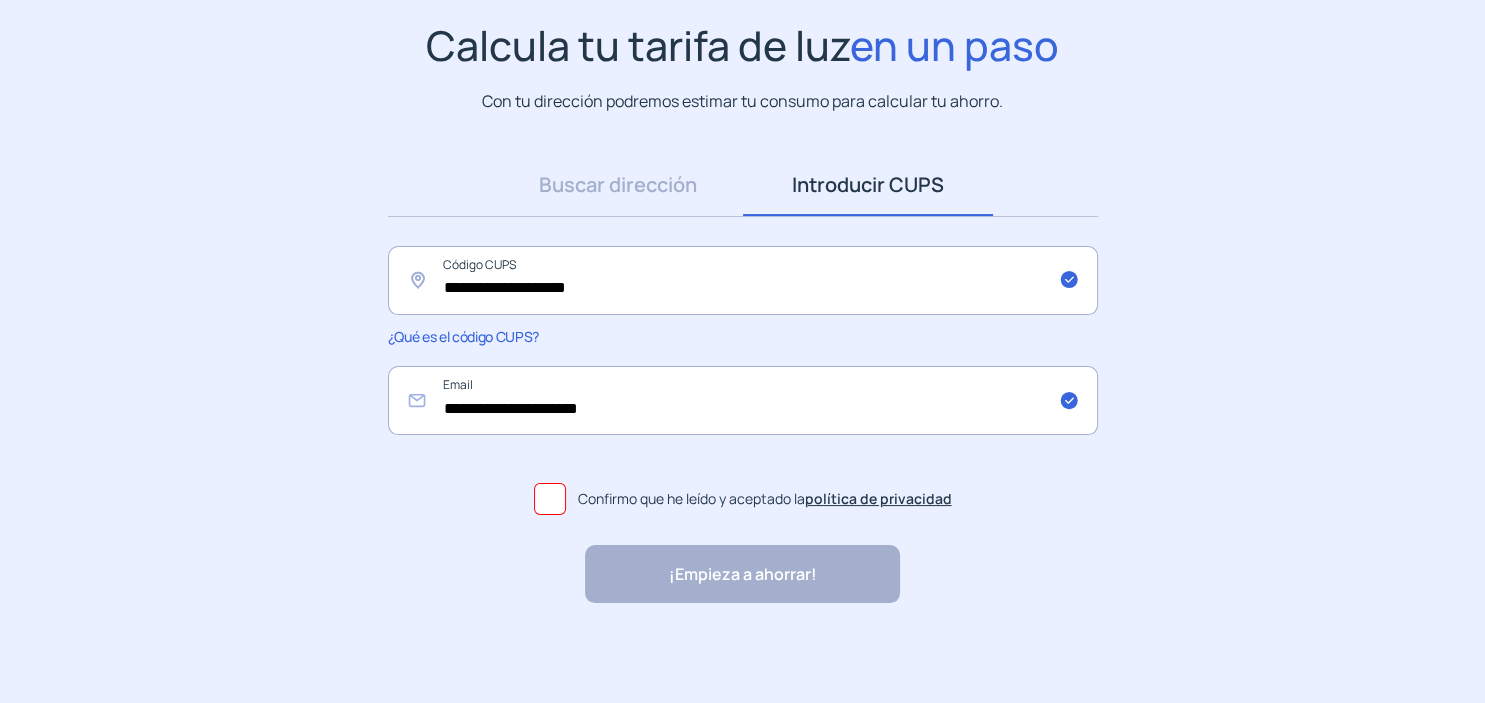 click 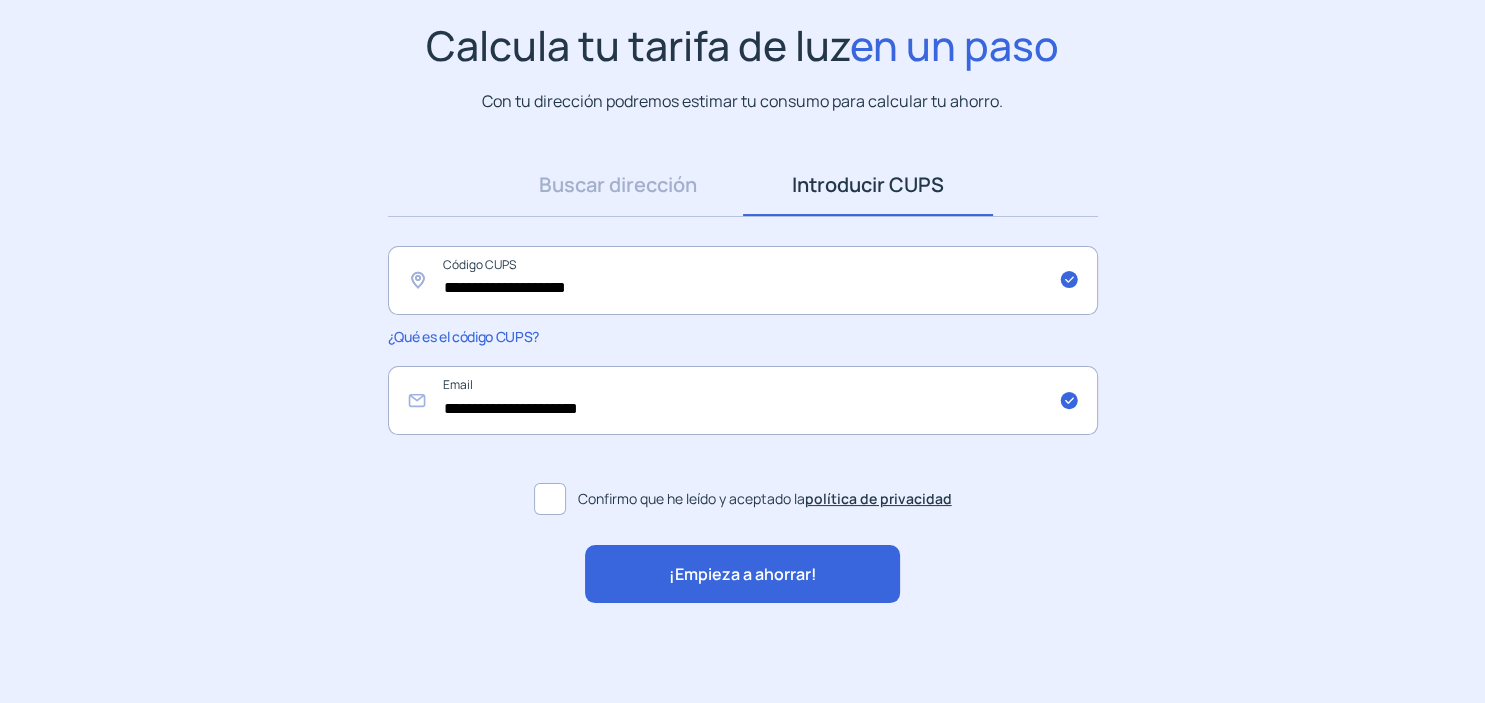 click on "¡Empieza a ahorrar!" 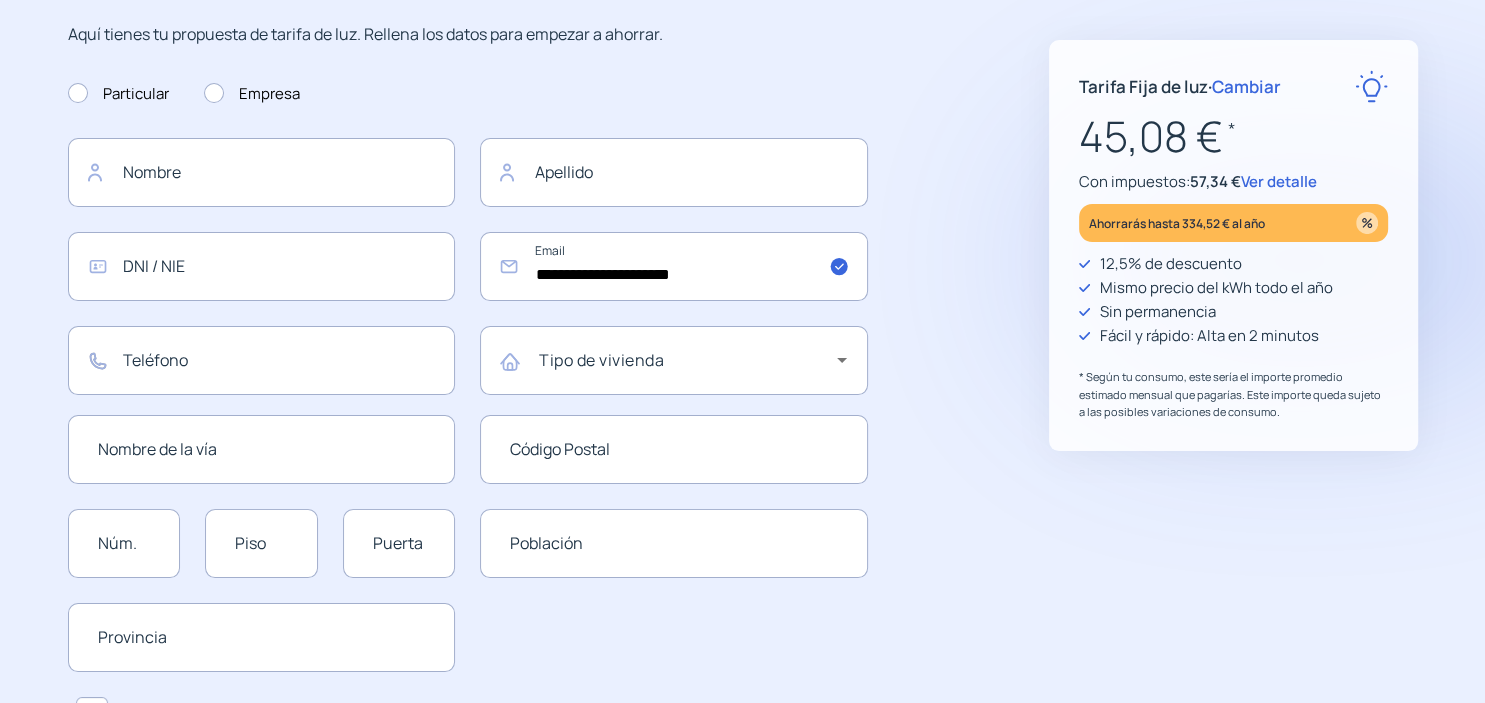 scroll, scrollTop: 0, scrollLeft: 0, axis: both 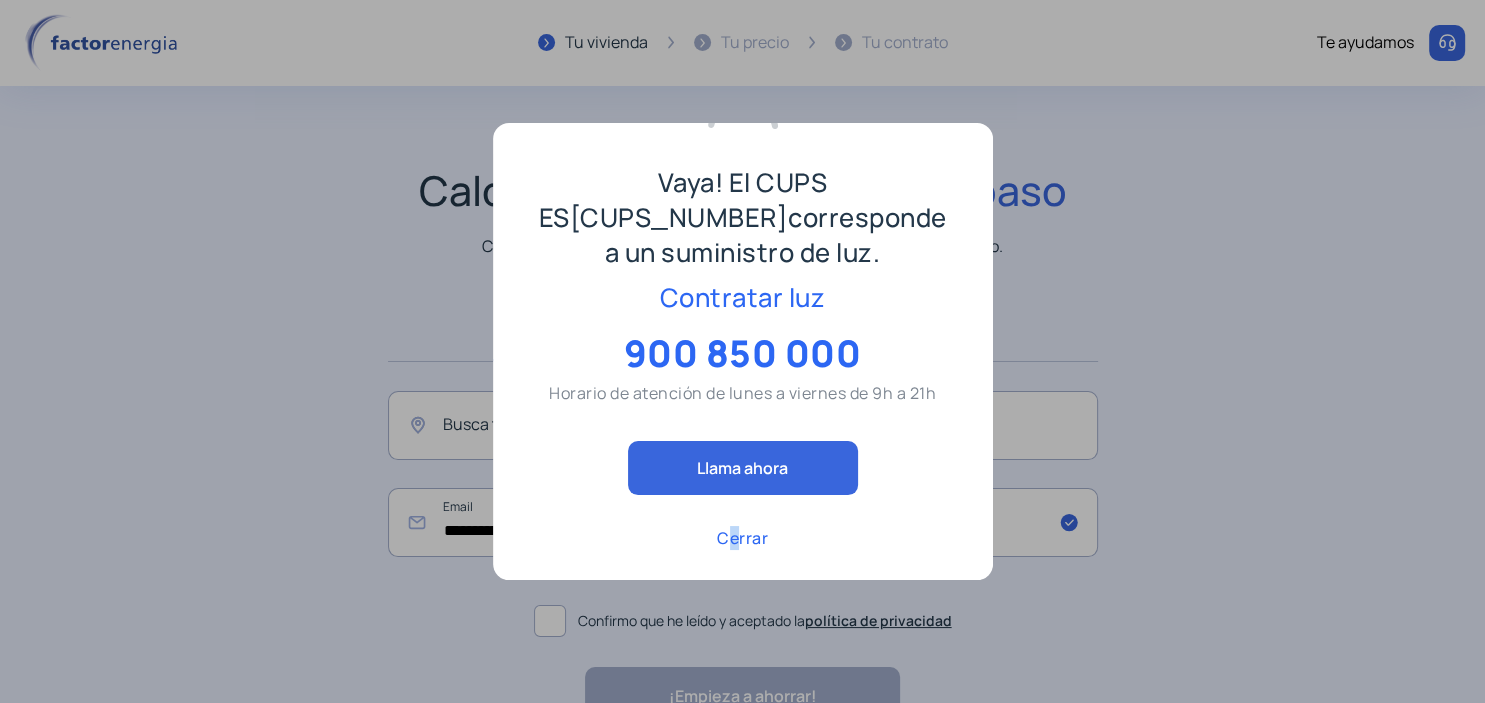 click on "Cerrar" at bounding box center [742, 538] 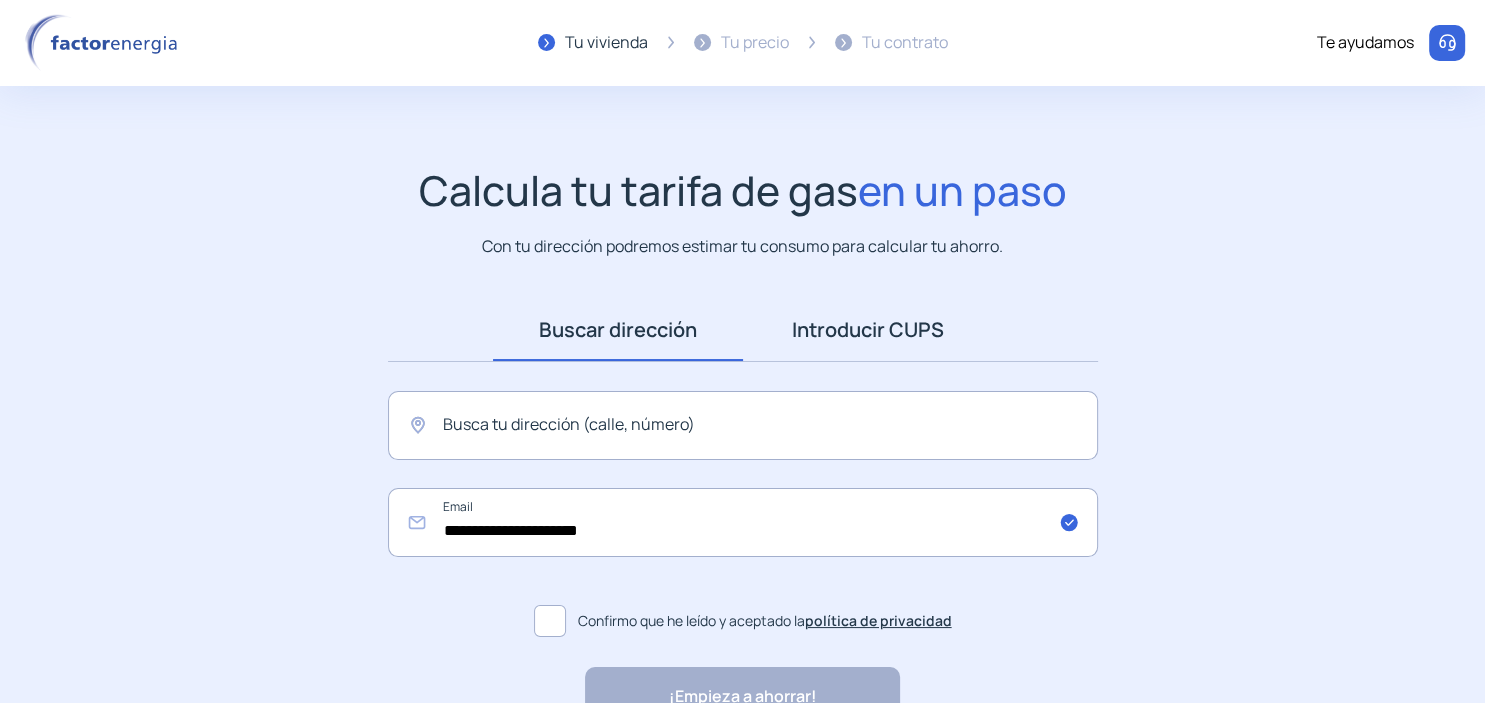 click on "Introducir CUPS" at bounding box center (868, 330) 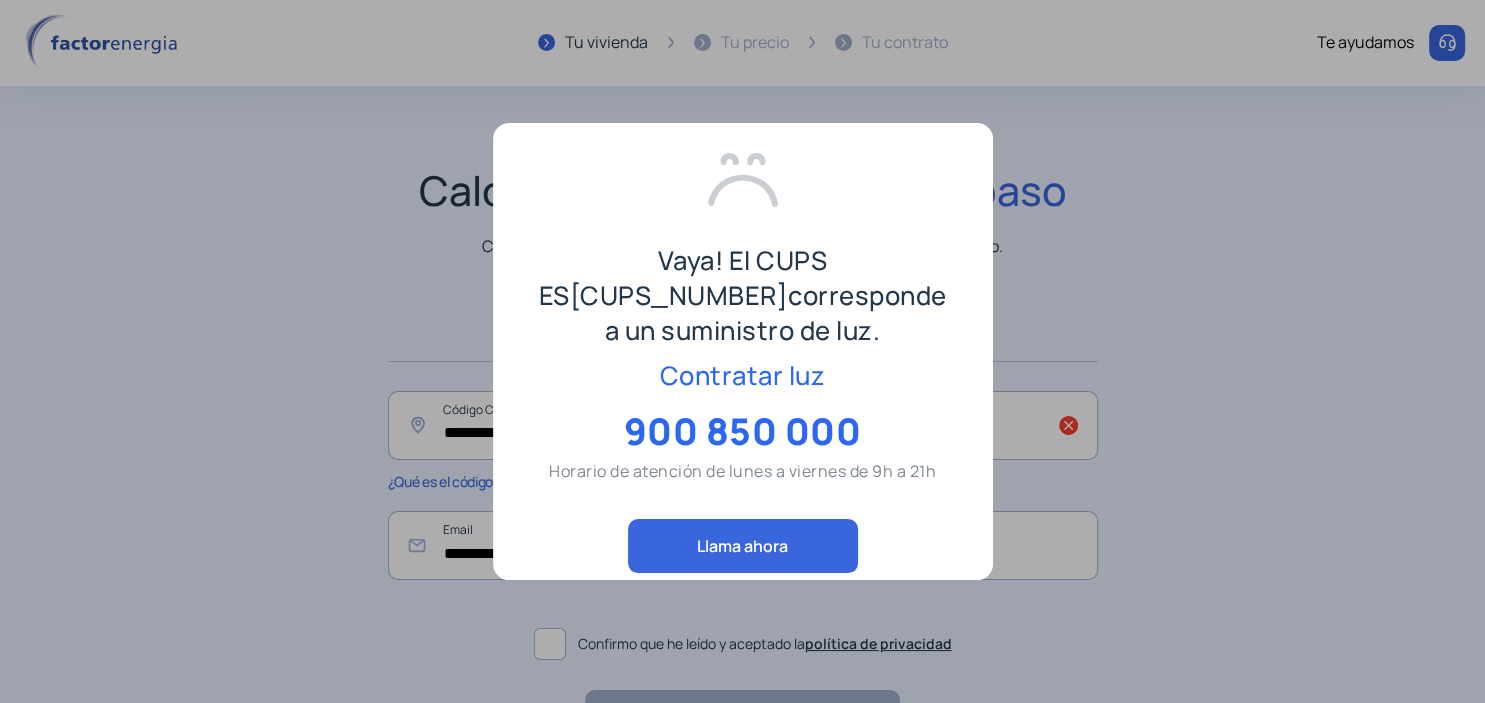 scroll, scrollTop: 113, scrollLeft: 0, axis: vertical 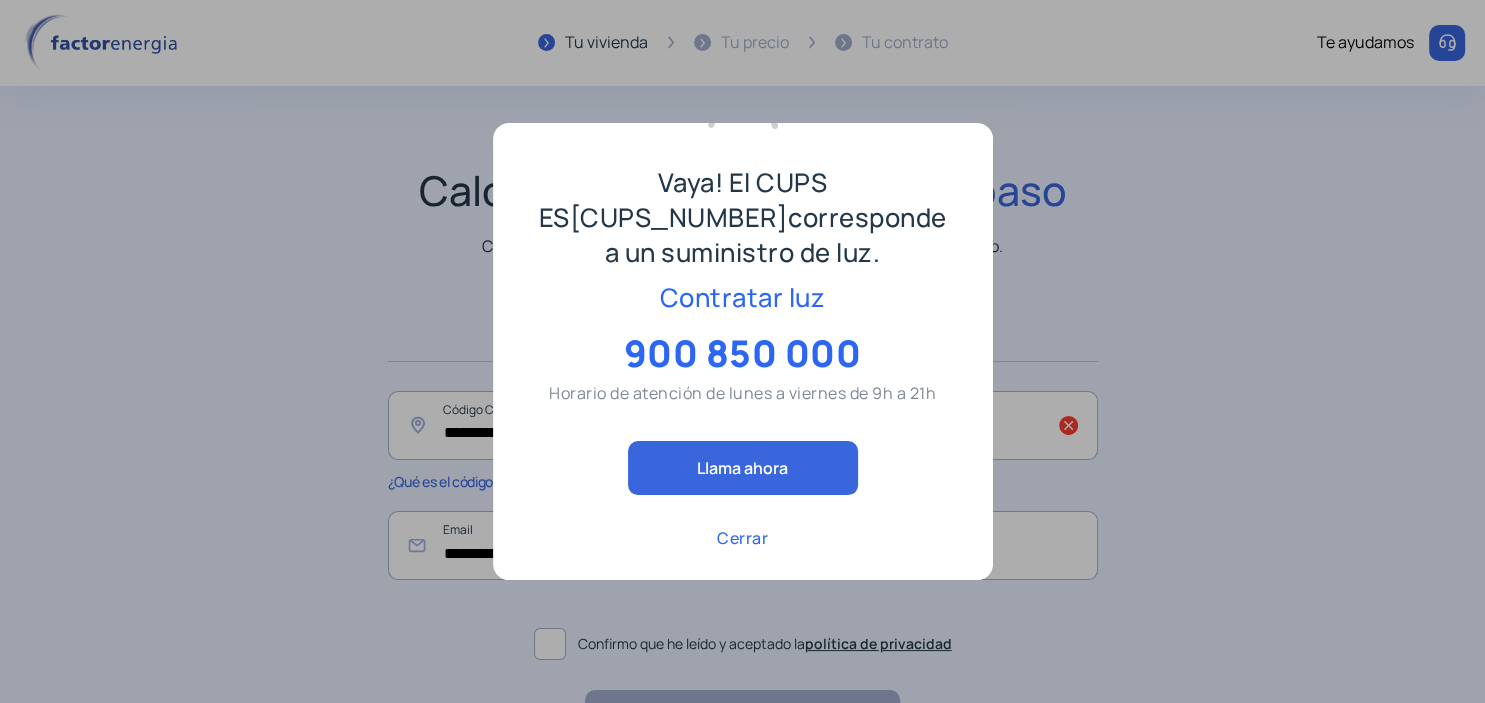 click on "Cerrar" at bounding box center (742, 538) 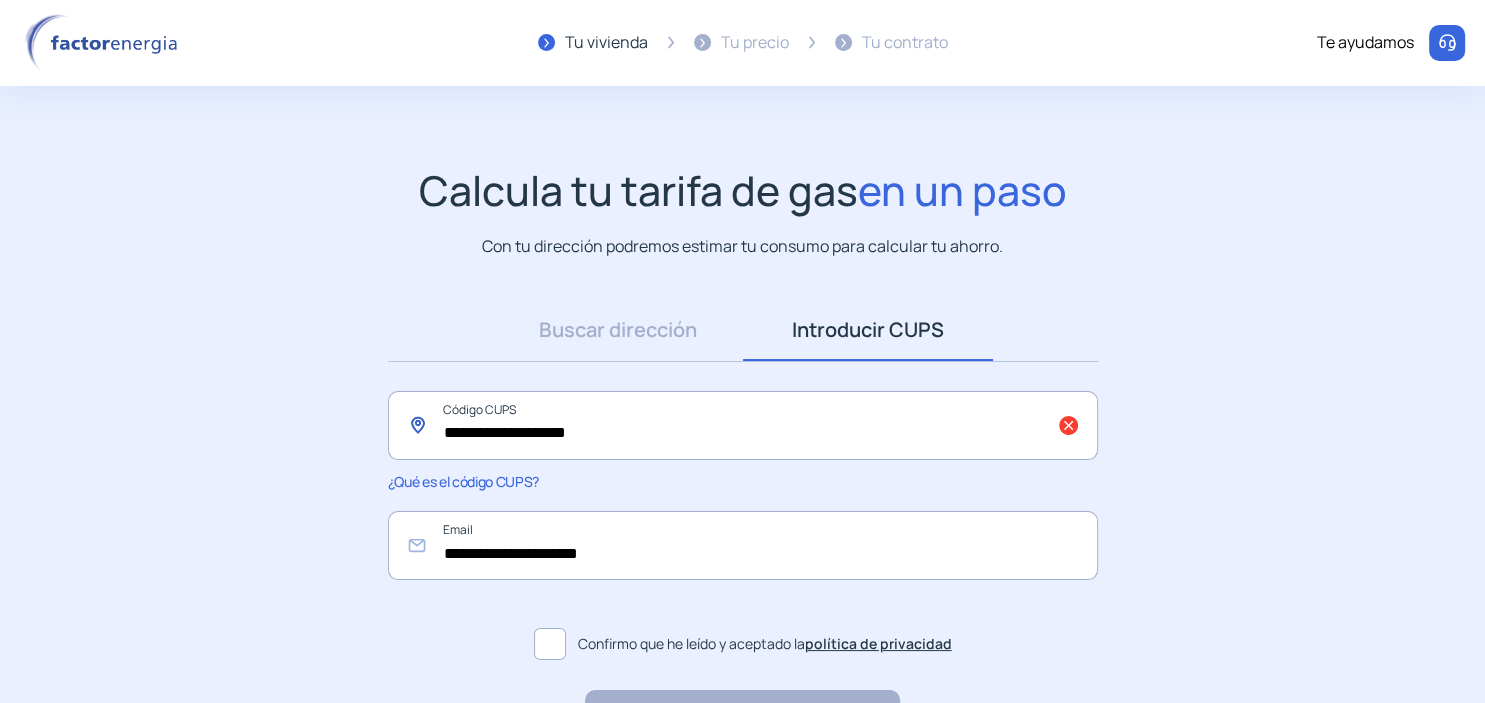 drag, startPoint x: 645, startPoint y: 430, endPoint x: 468, endPoint y: 424, distance: 177.10167 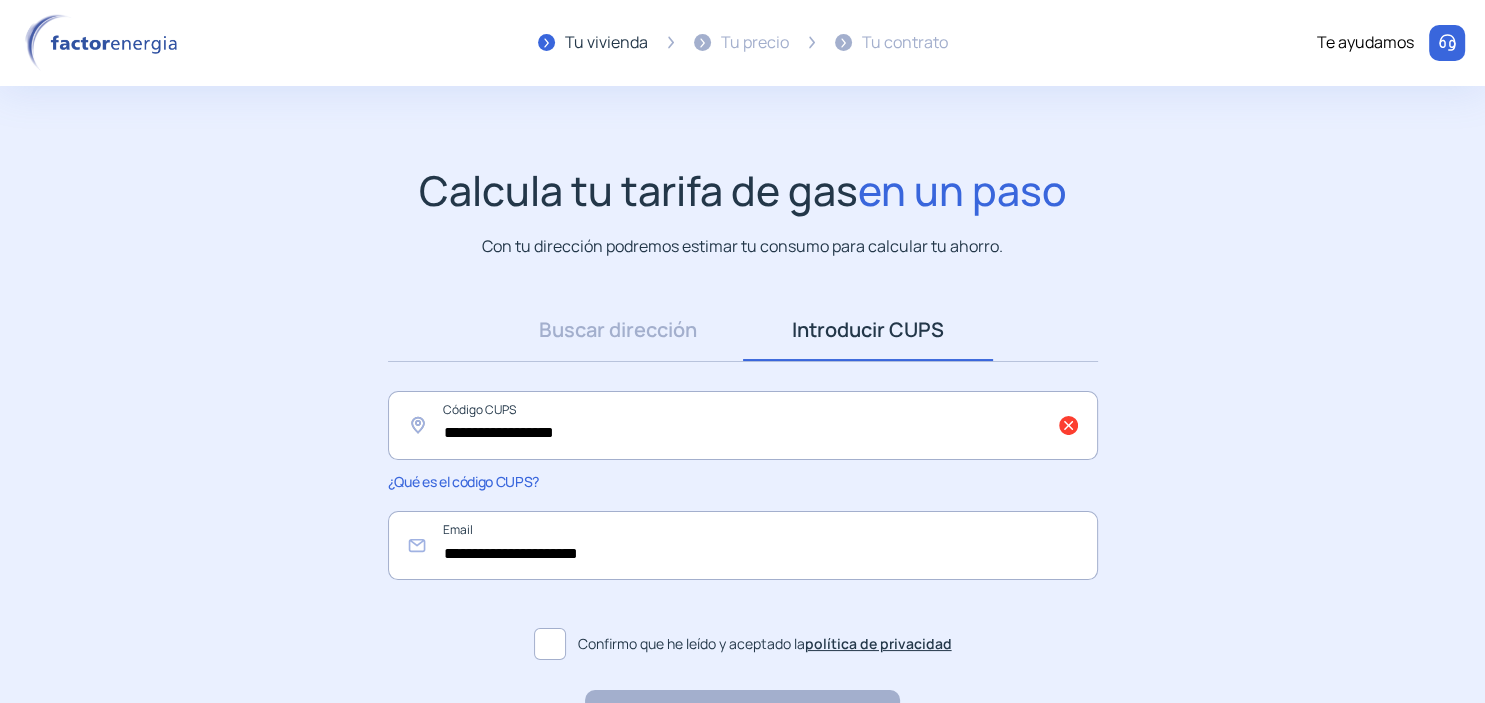 click 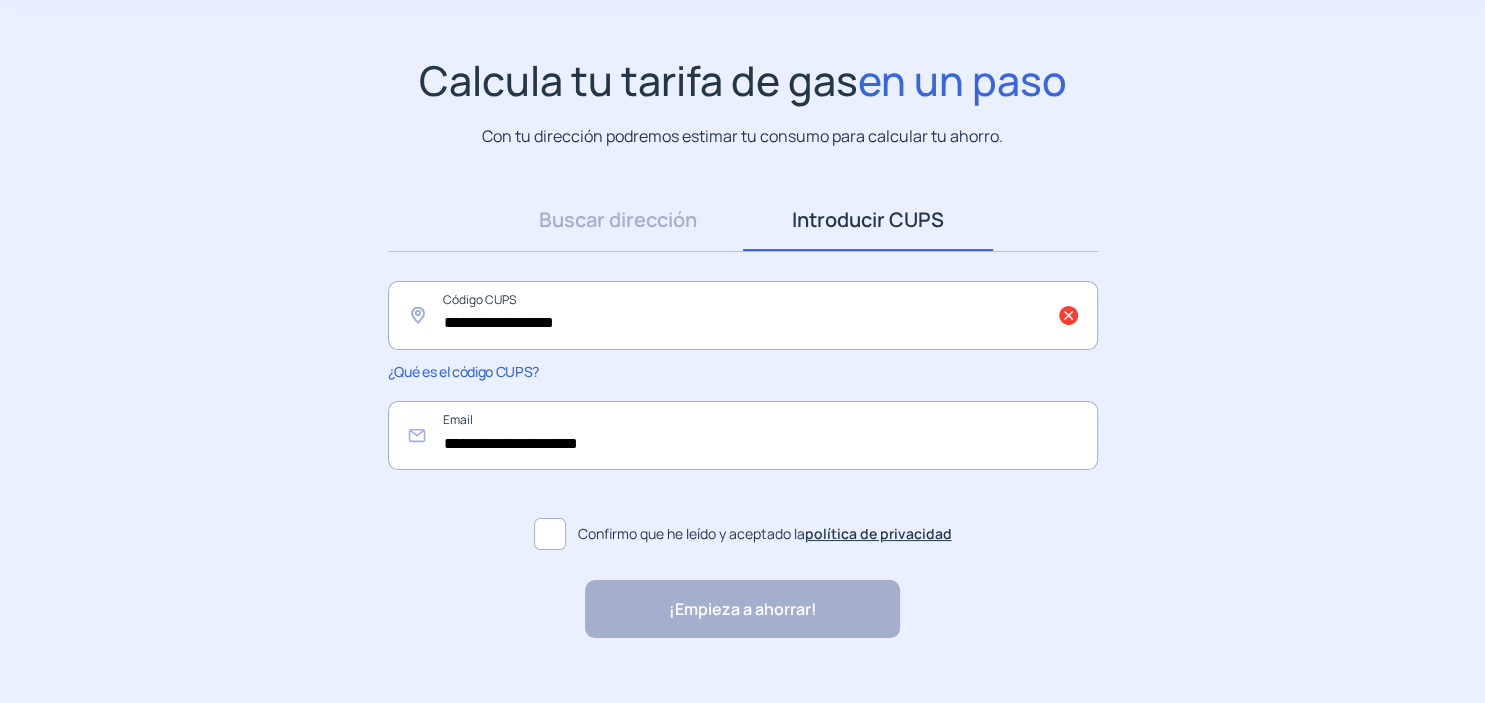 scroll, scrollTop: 145, scrollLeft: 0, axis: vertical 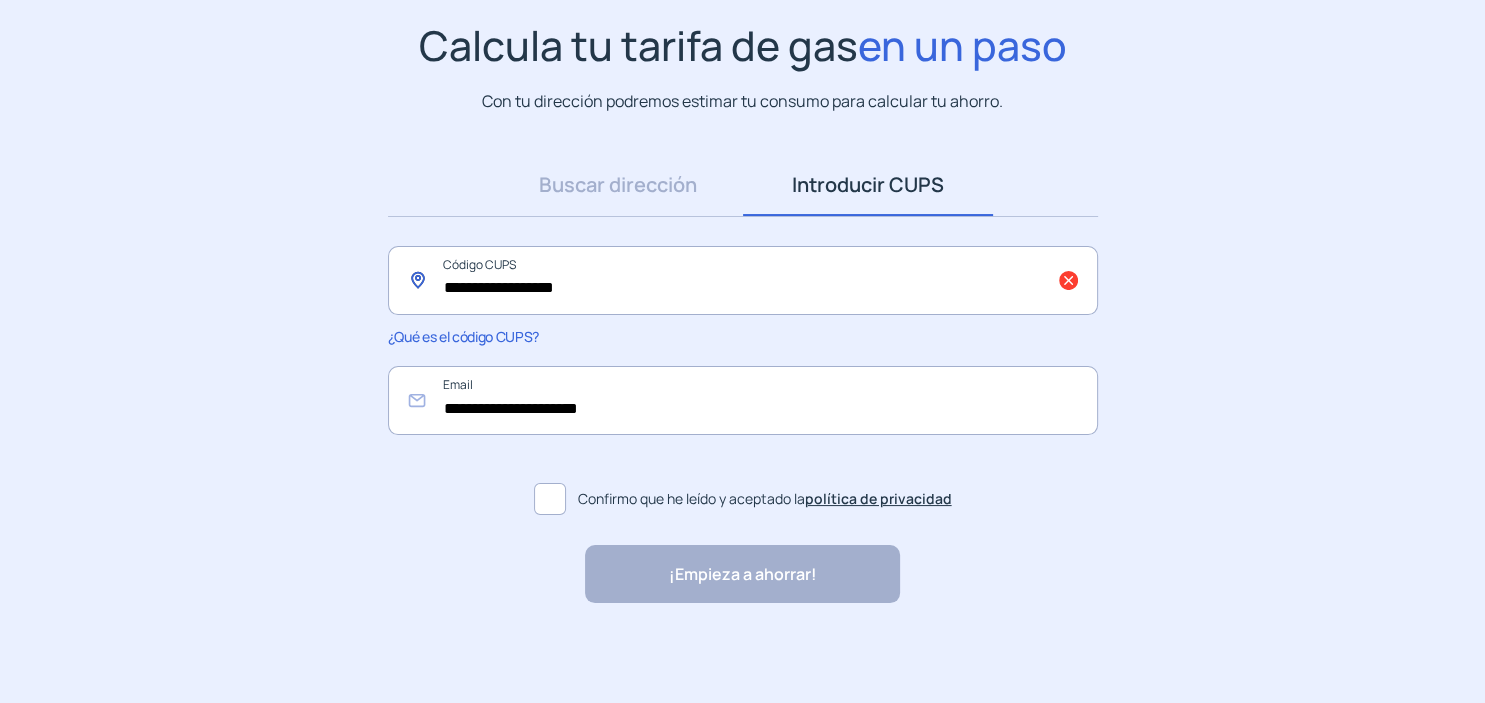 click on "**********" 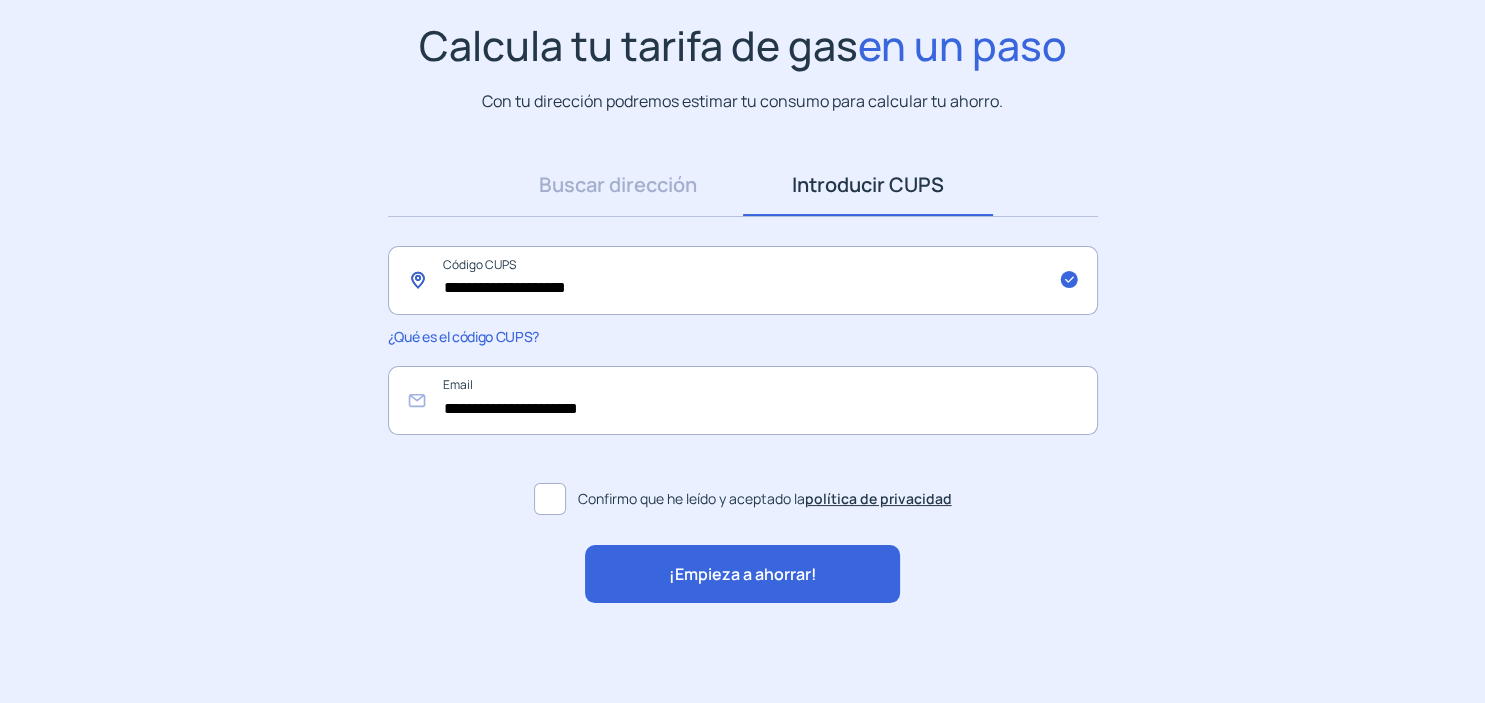 type on "**********" 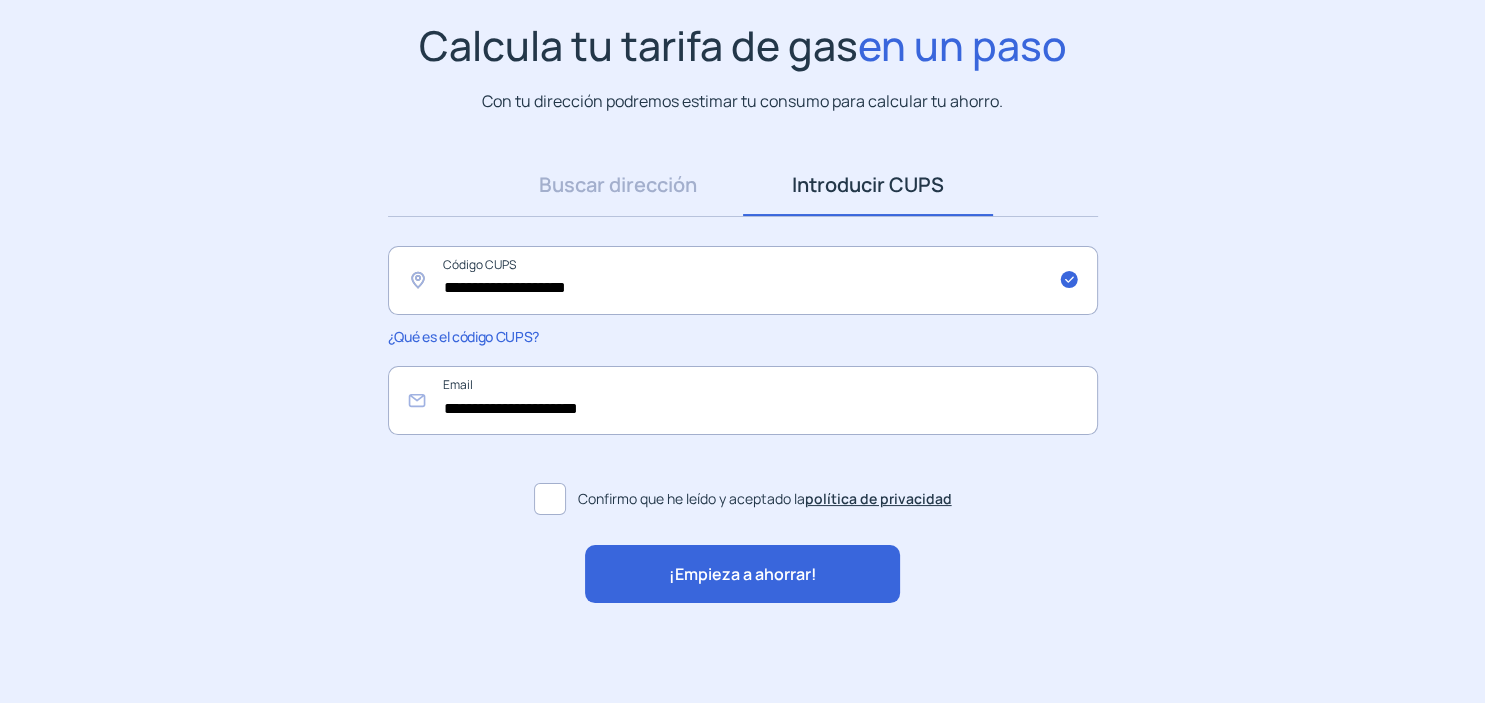 click on "¡Empieza a ahorrar!" 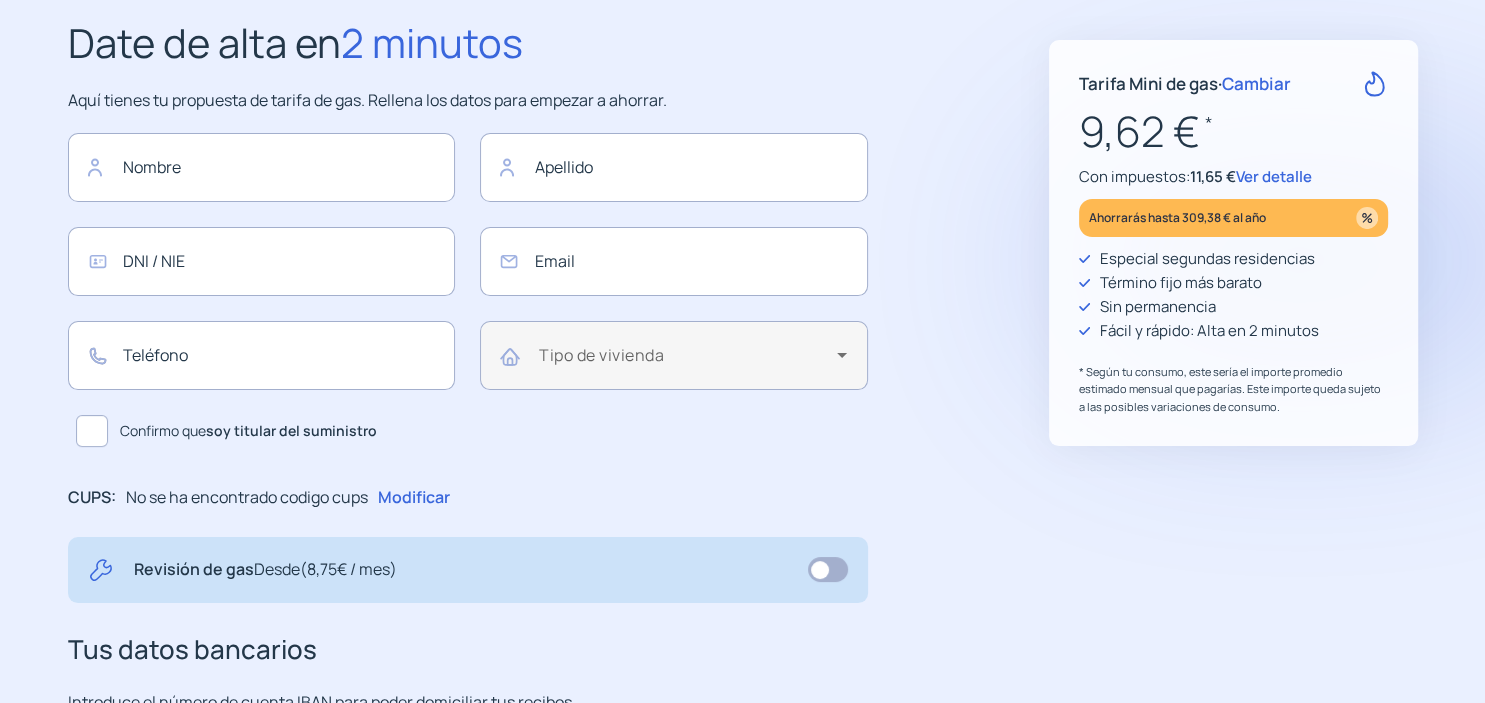type on "**********" 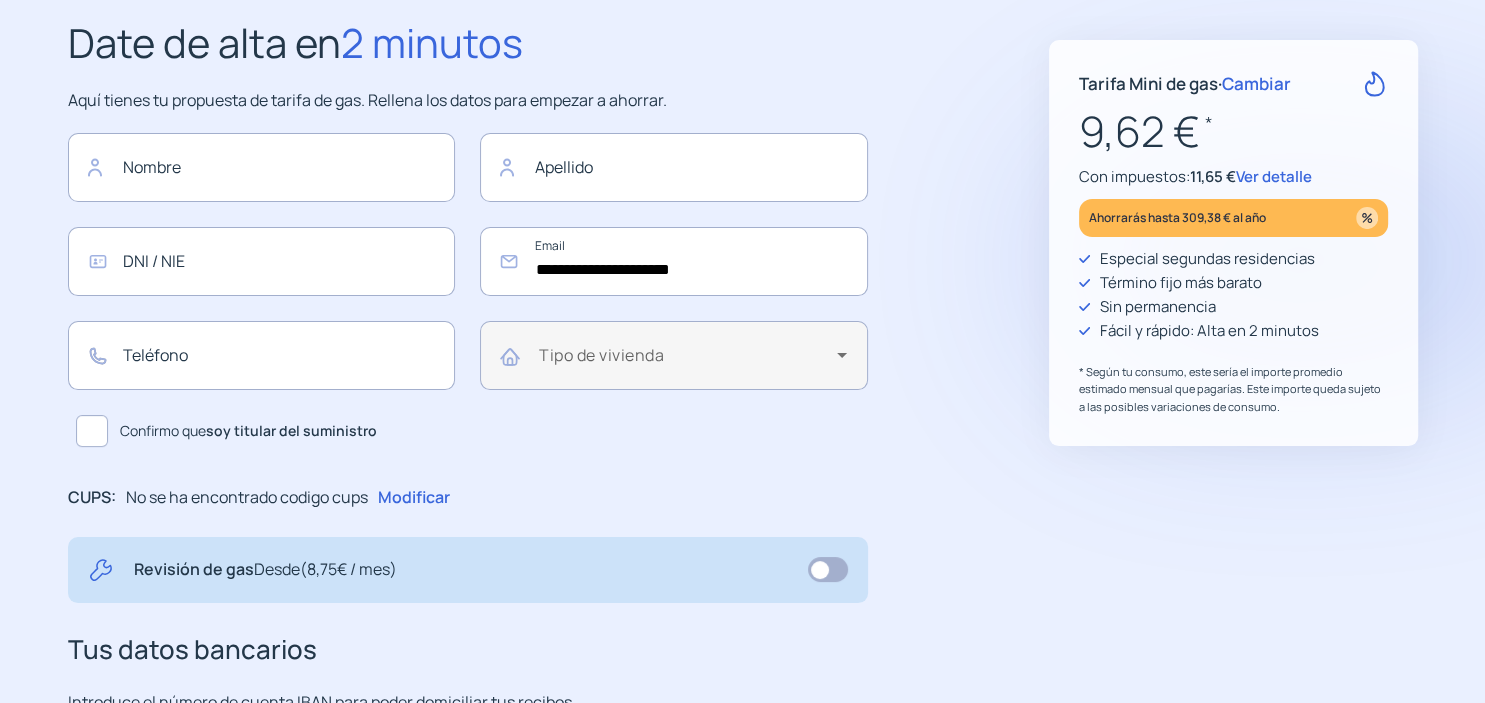 scroll, scrollTop: 0, scrollLeft: 0, axis: both 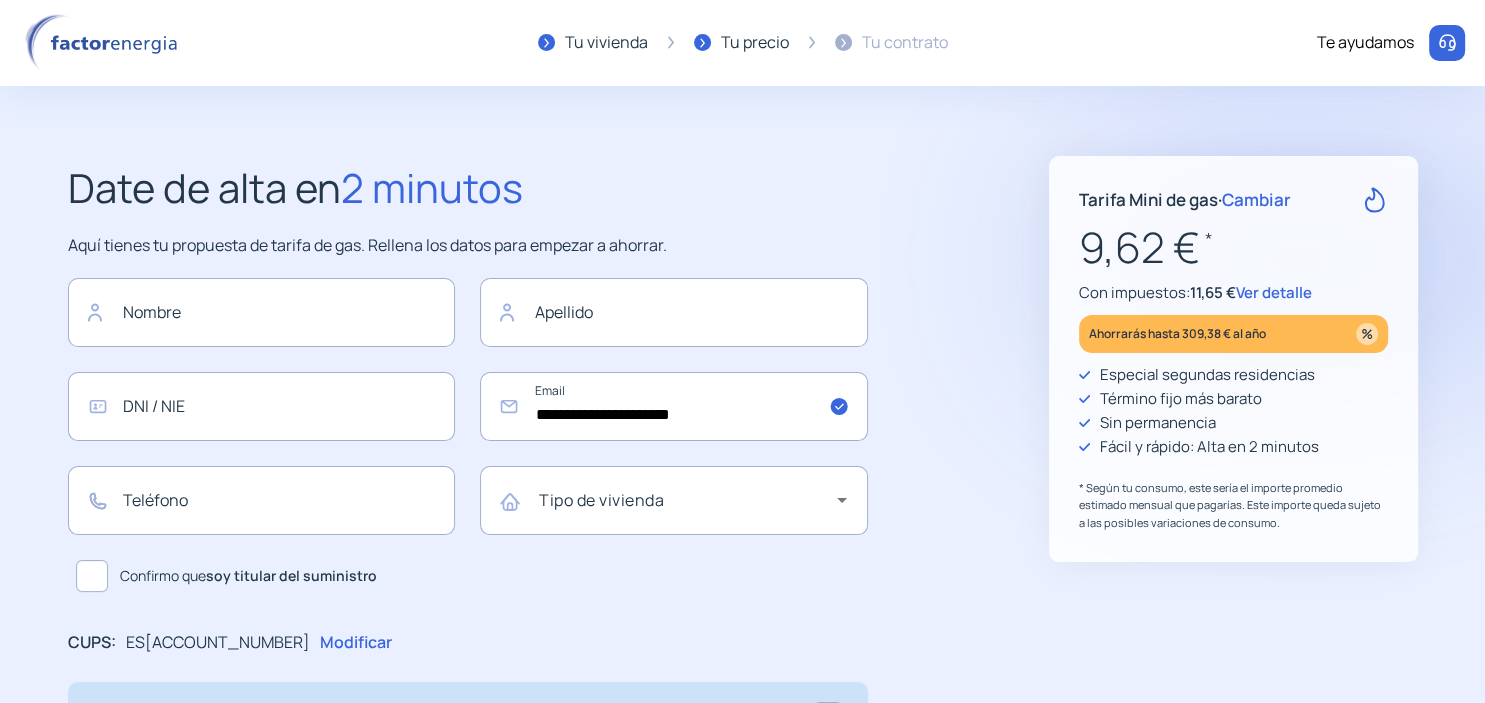 click on "Ver detalle" 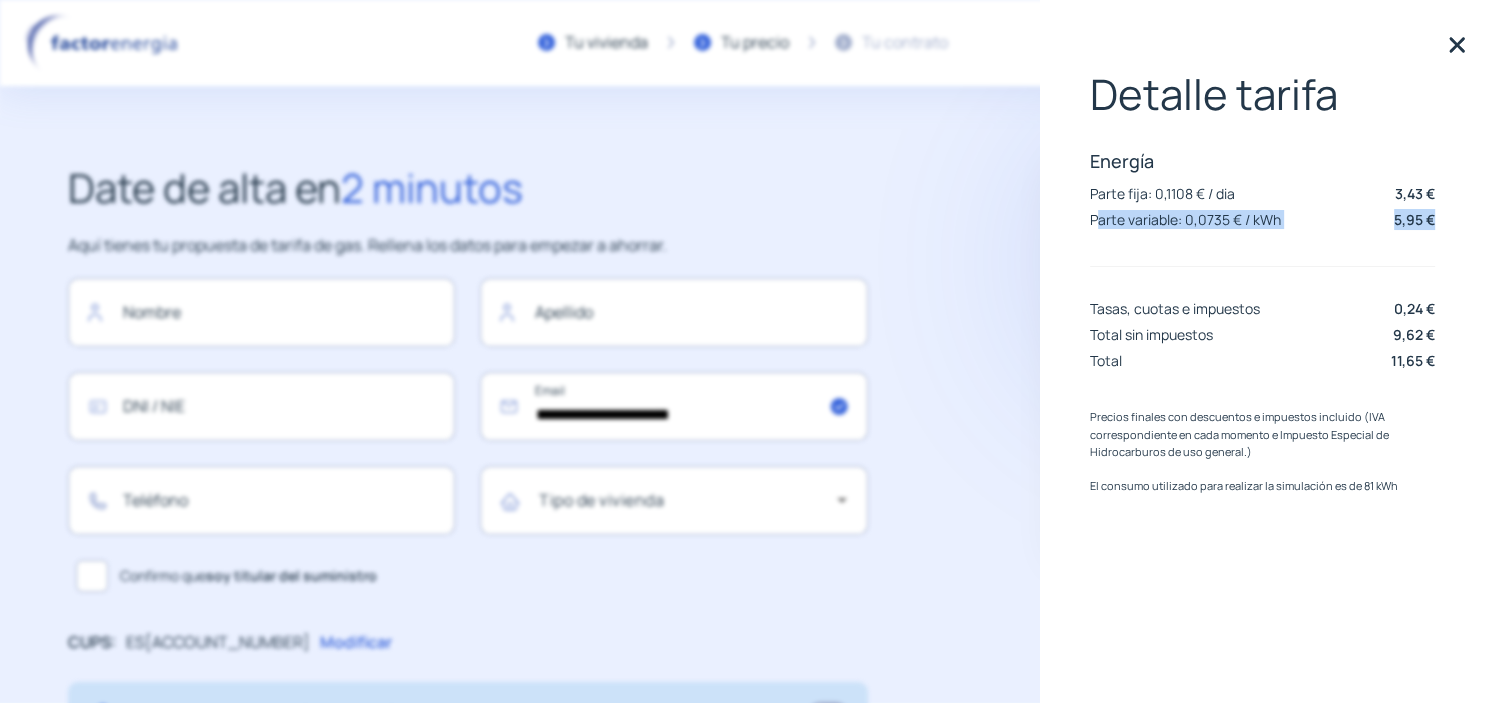 drag, startPoint x: 1436, startPoint y: 220, endPoint x: 1101, endPoint y: 241, distance: 335.65756 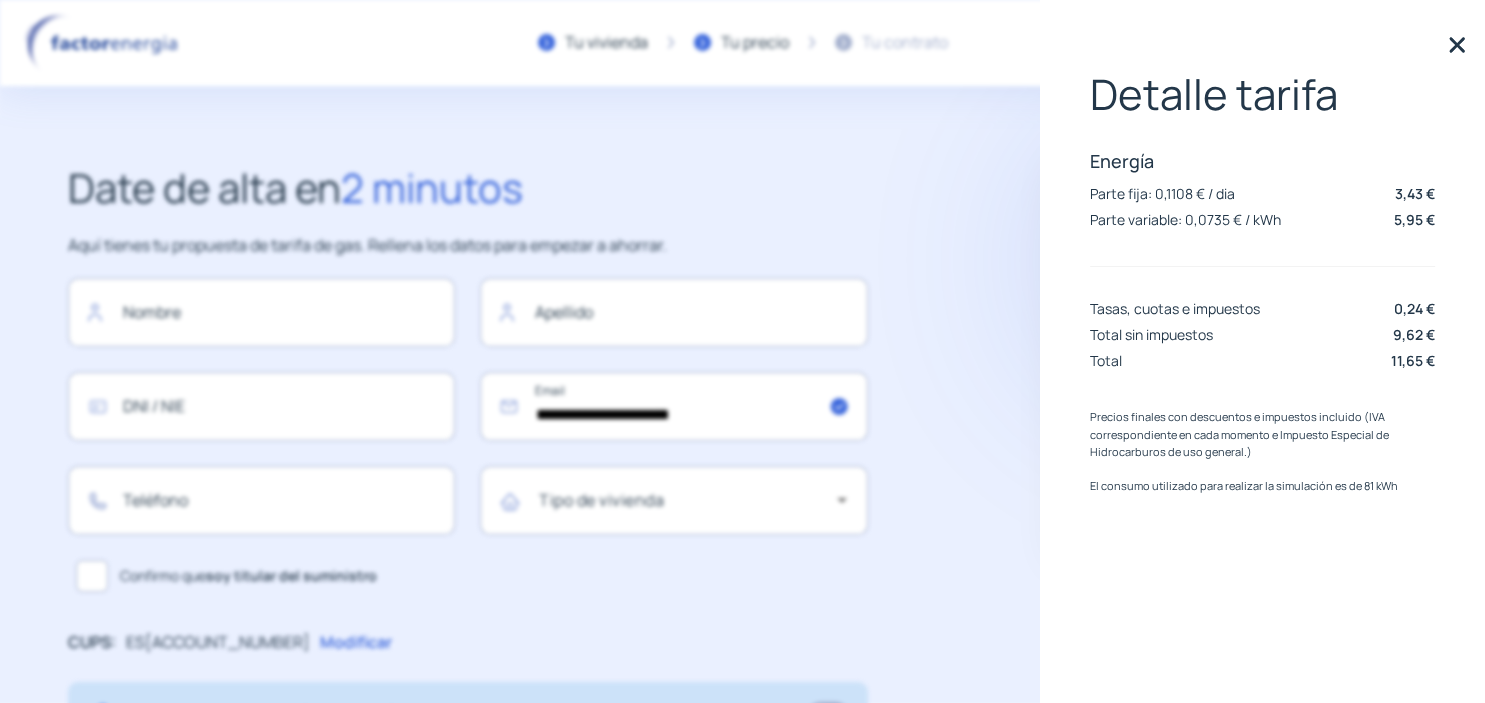 click on "Aquí tienes tu propuesta de tarifa de gas. Rellena los datos para empezar a ahorrar." 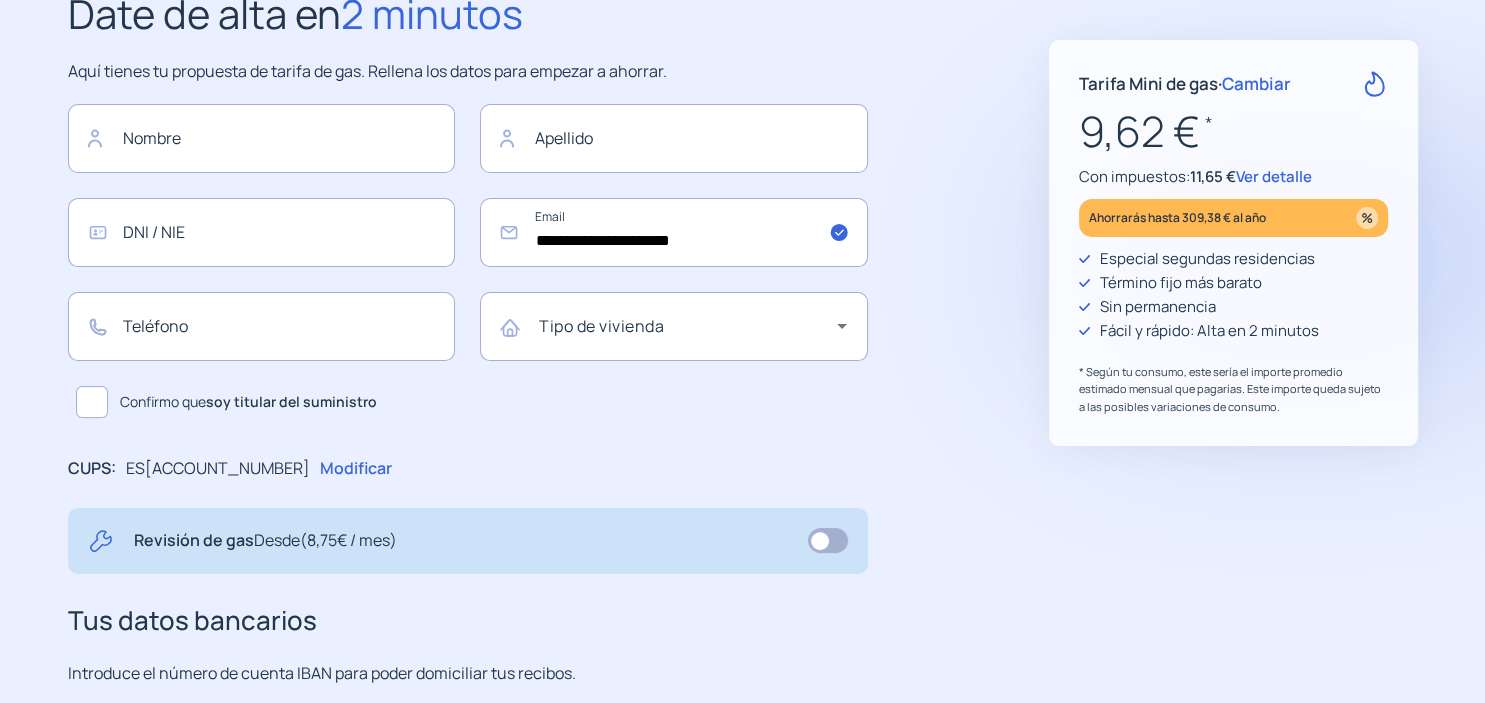 scroll, scrollTop: 316, scrollLeft: 0, axis: vertical 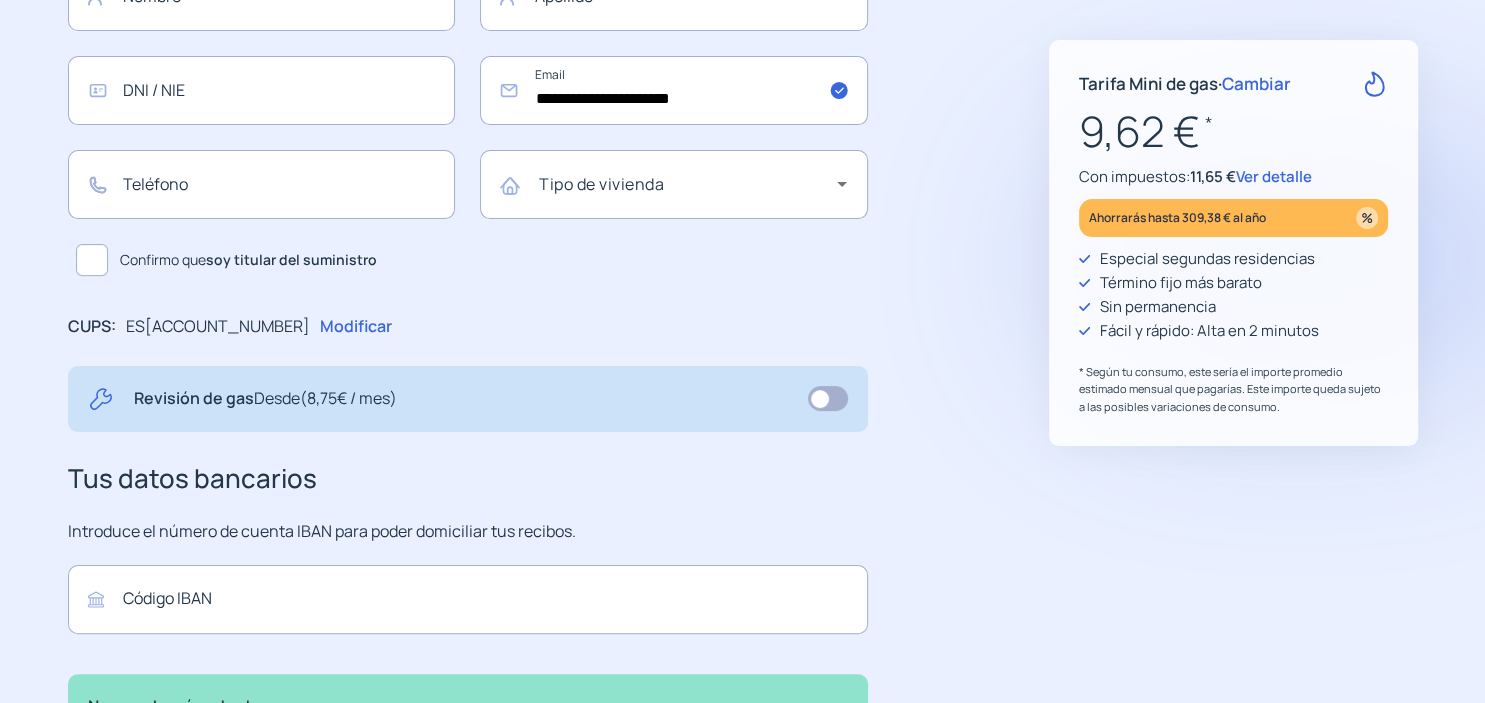 click 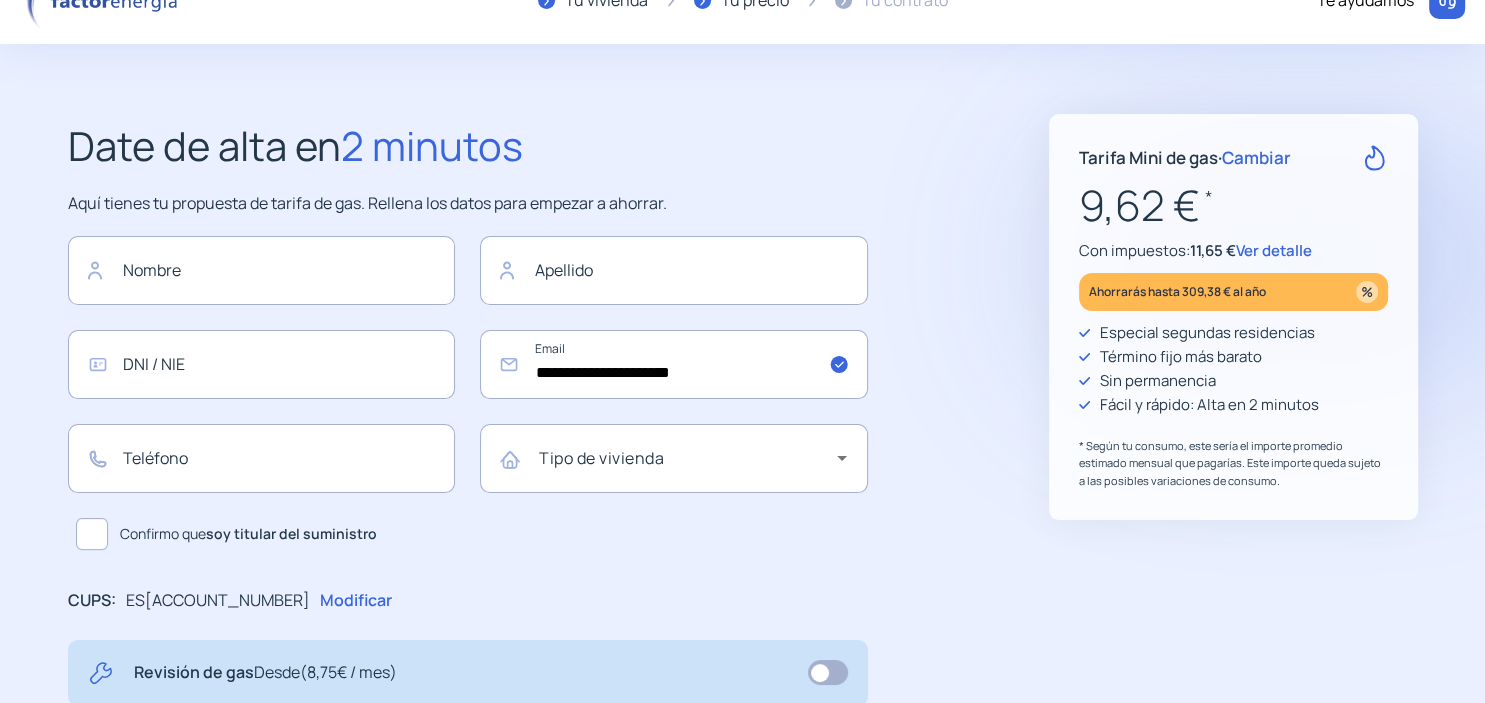 scroll, scrollTop: 0, scrollLeft: 0, axis: both 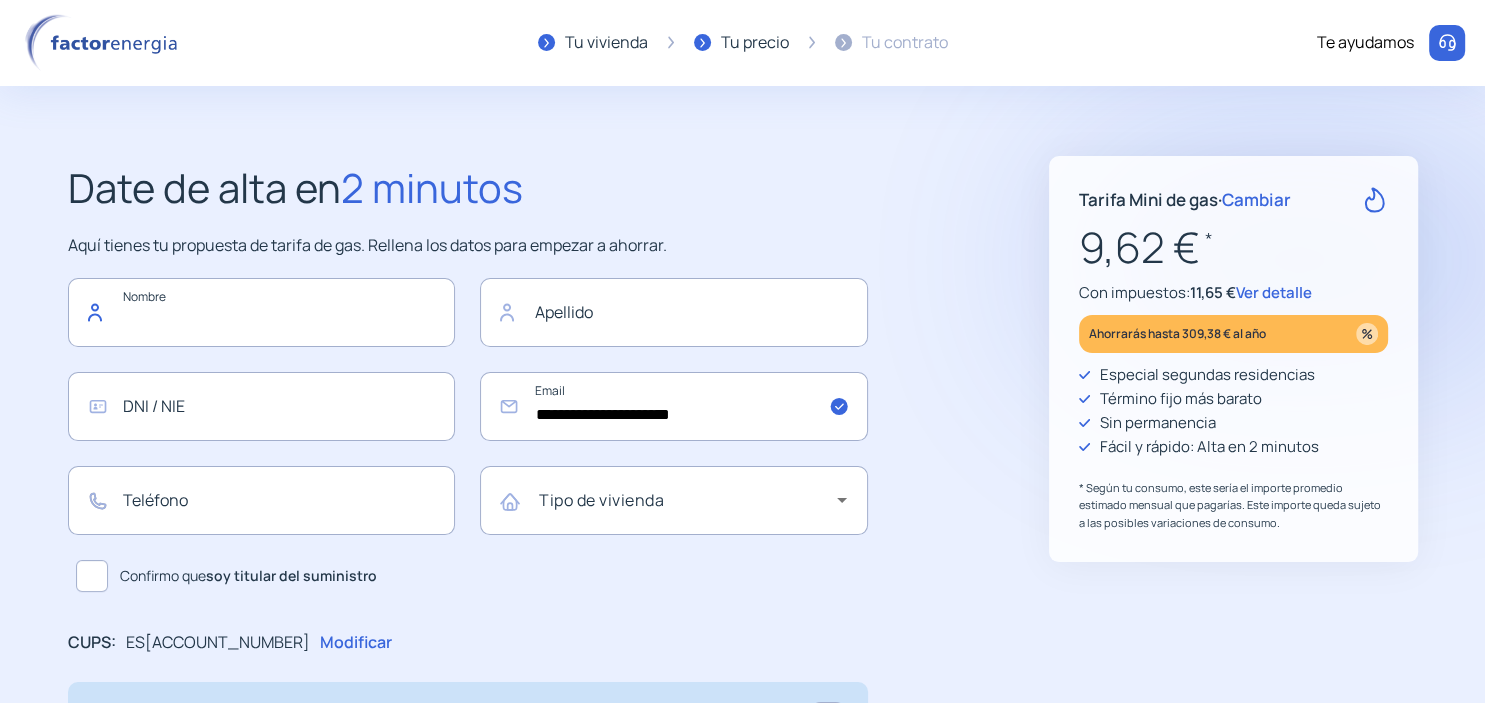click 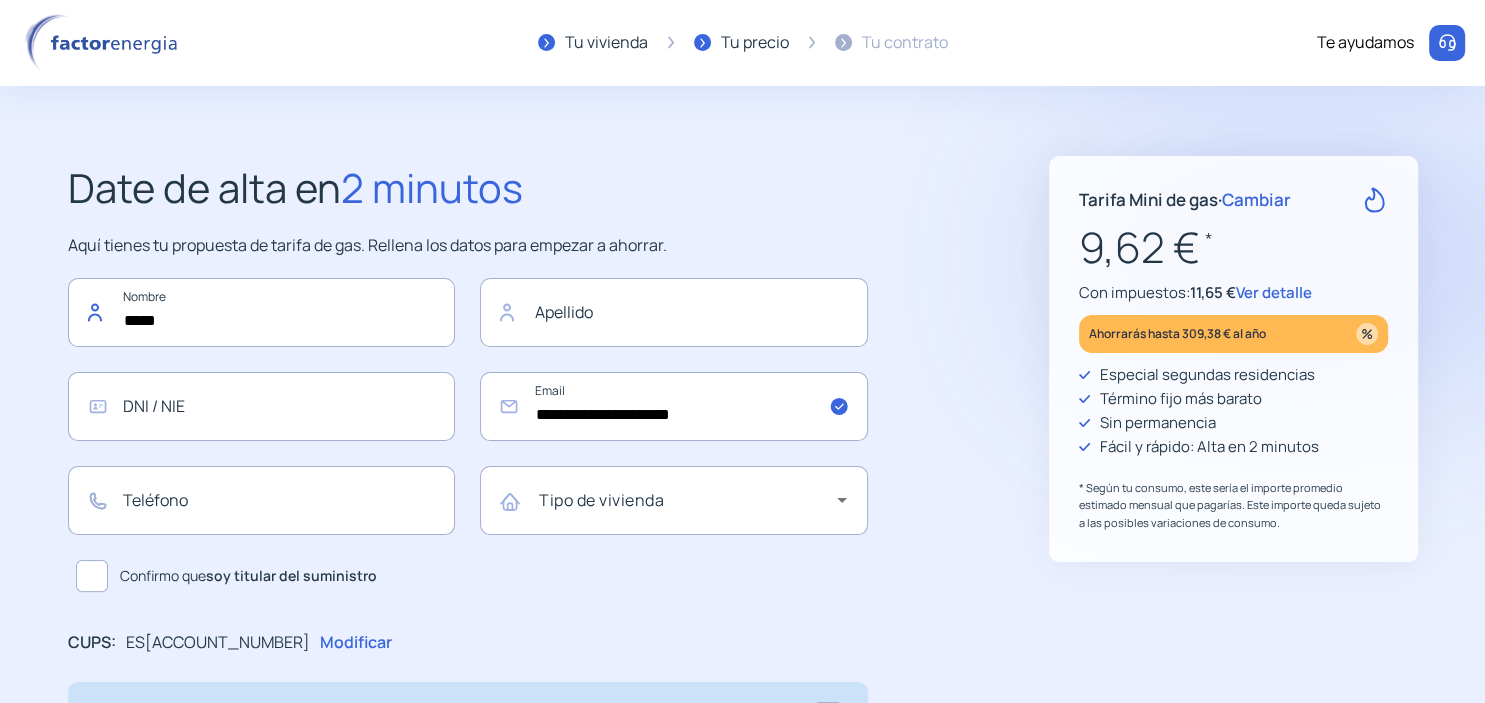 type on "*****" 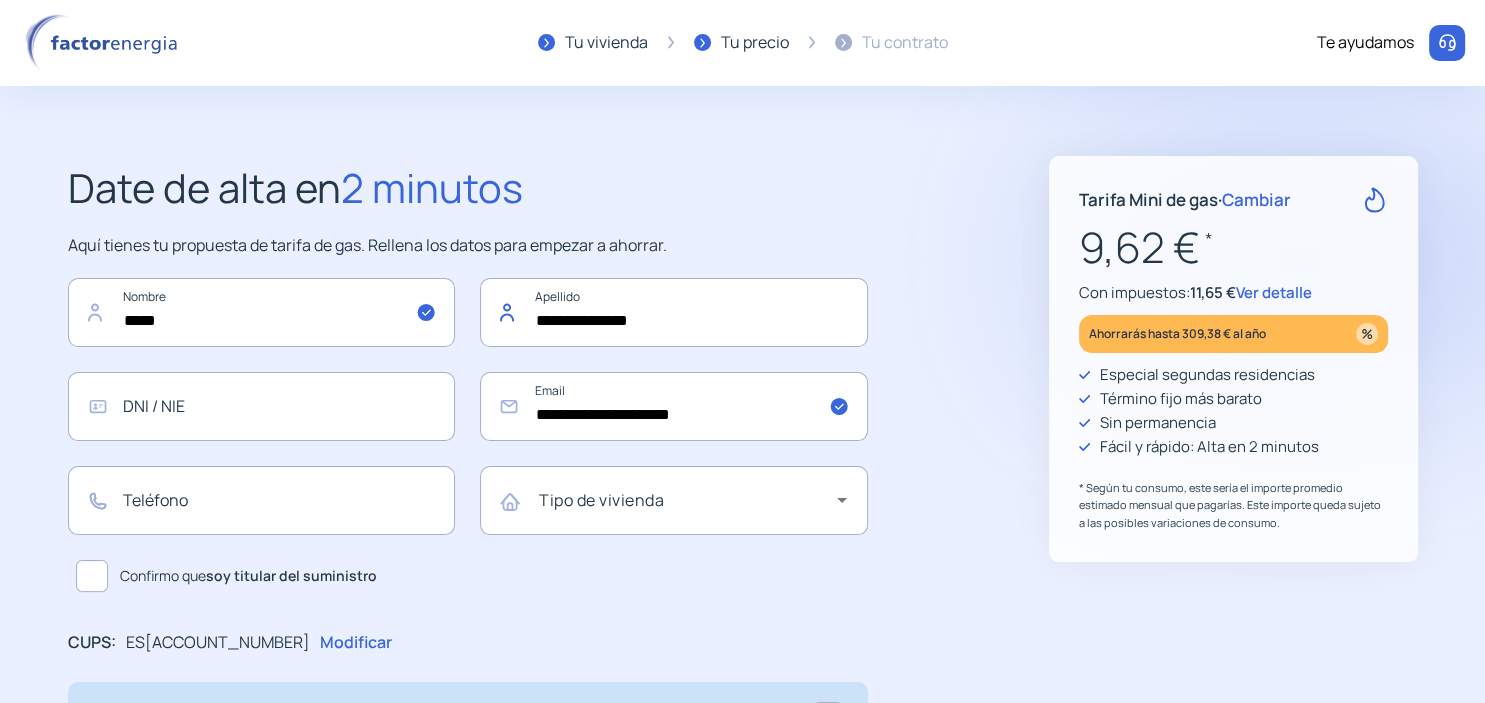 type on "**********" 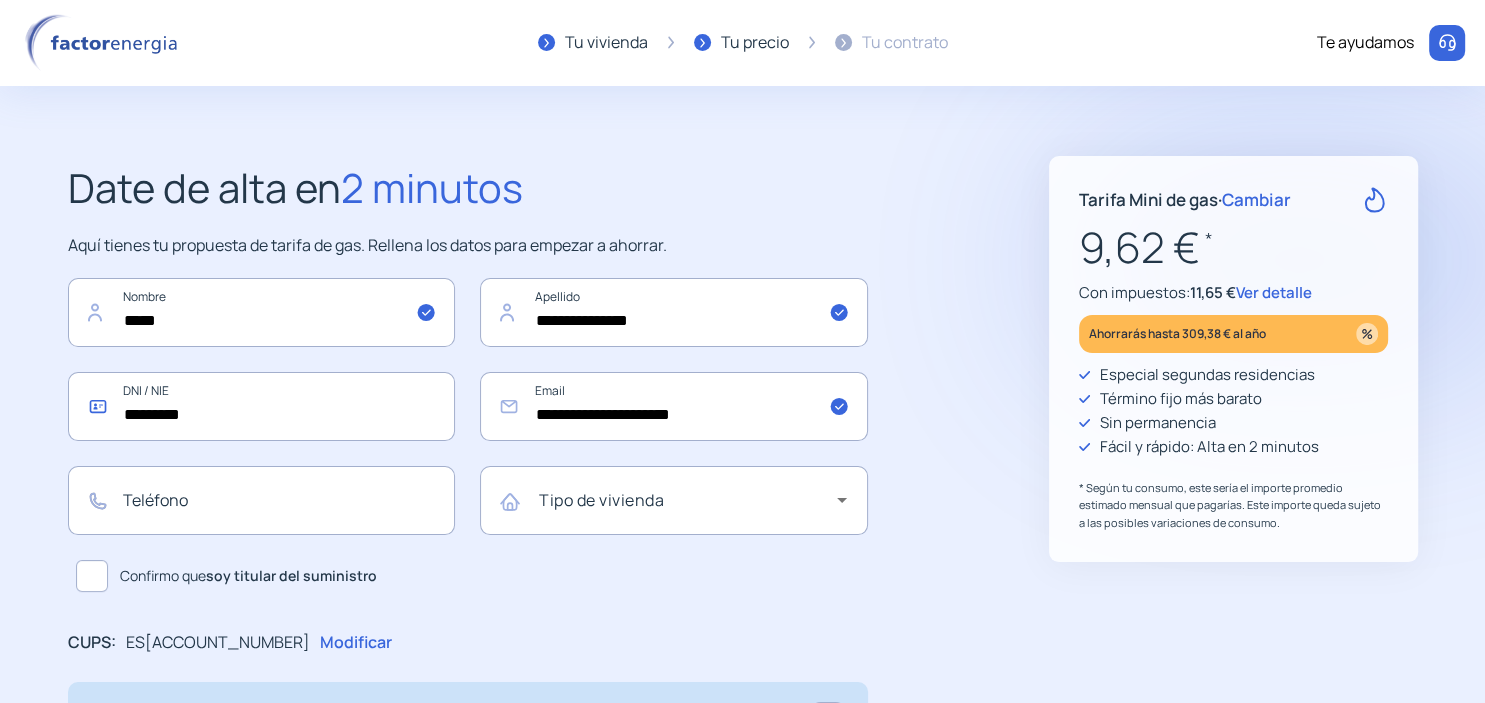type on "*********" 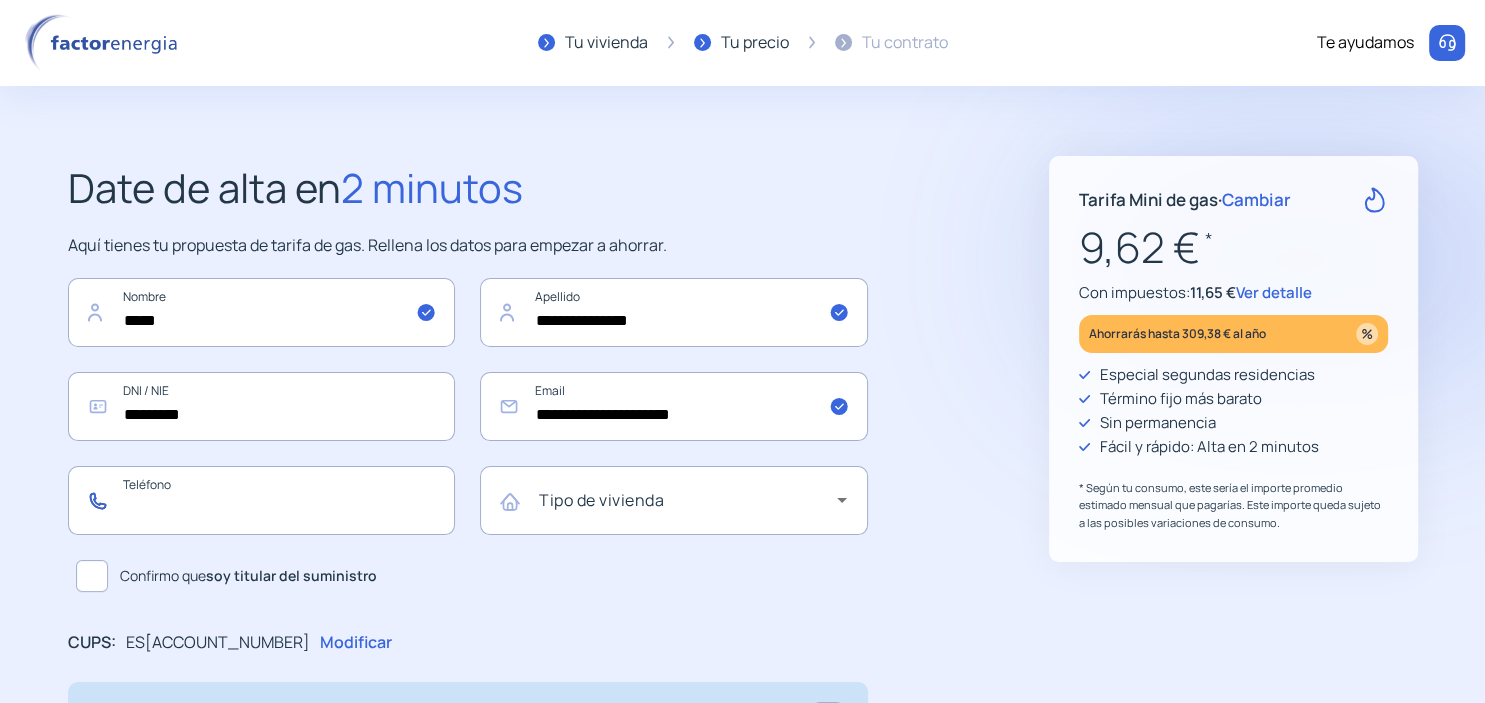 click 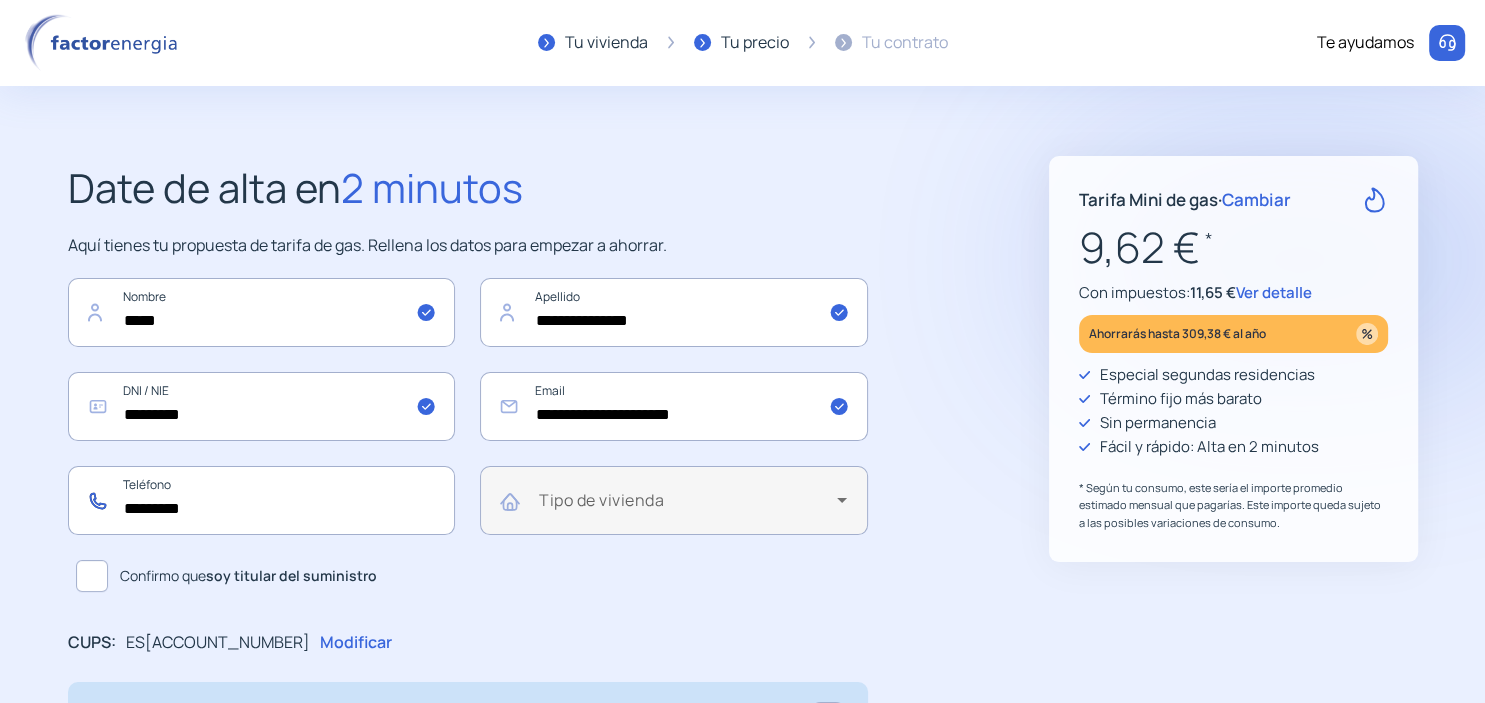 type on "*********" 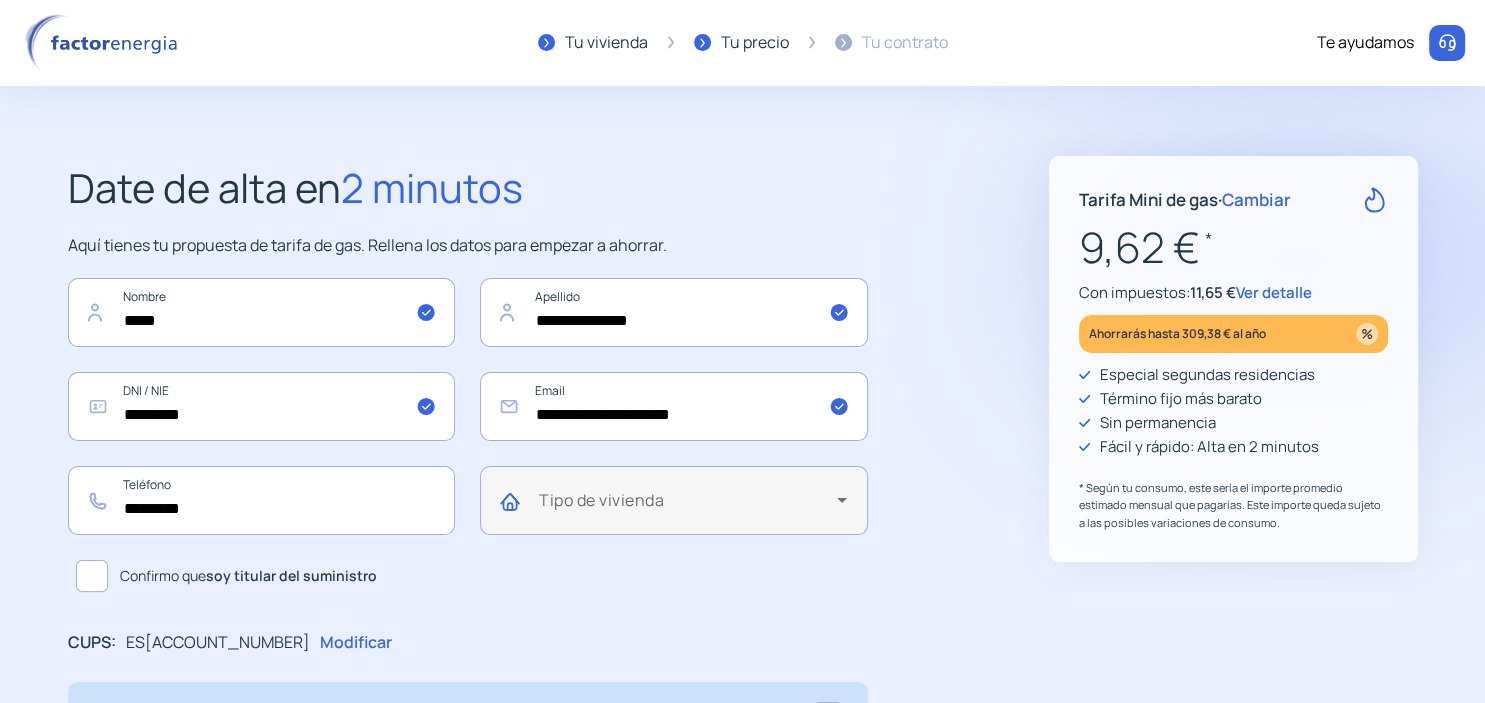 click at bounding box center (688, 508) 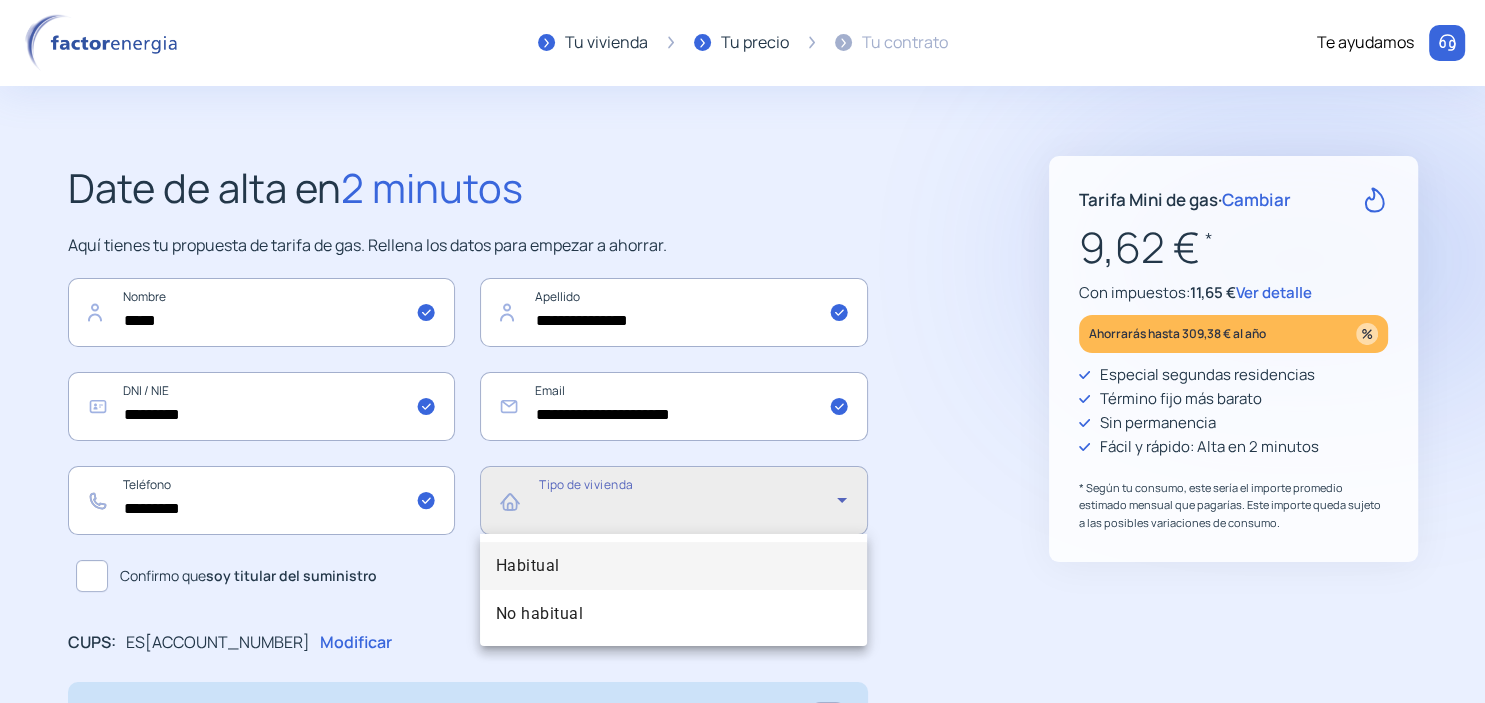 click on "Habitual" at bounding box center (674, 566) 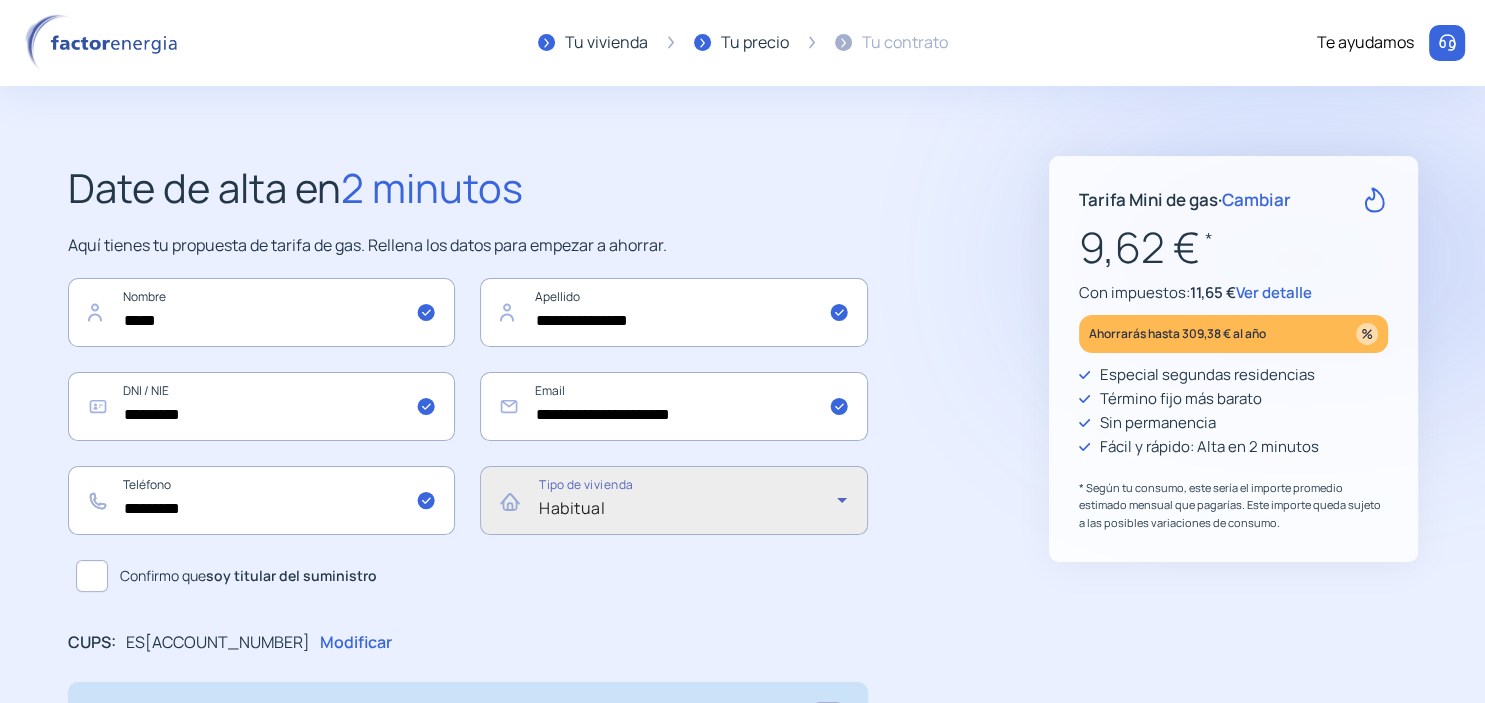 click on "Confirmo que  soy titular del suministro" 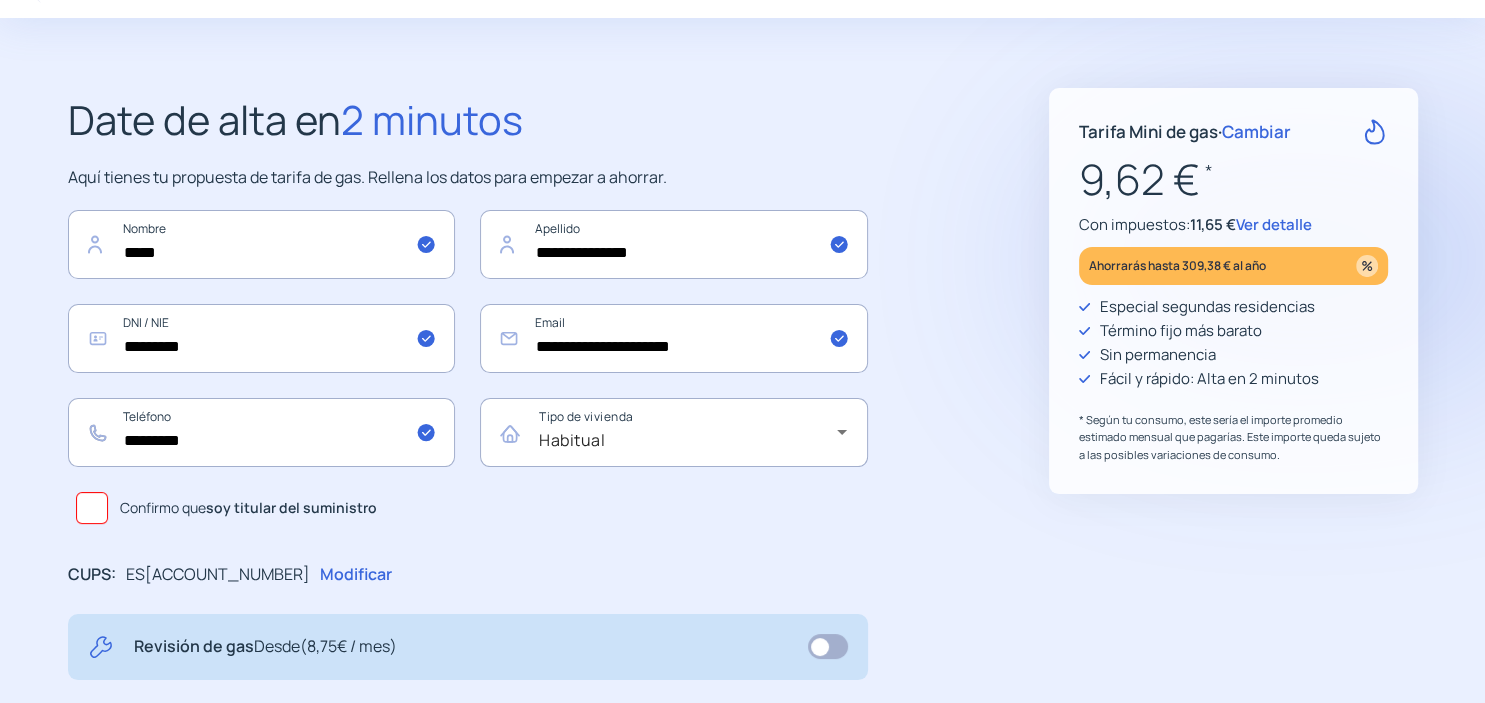 scroll, scrollTop: 105, scrollLeft: 0, axis: vertical 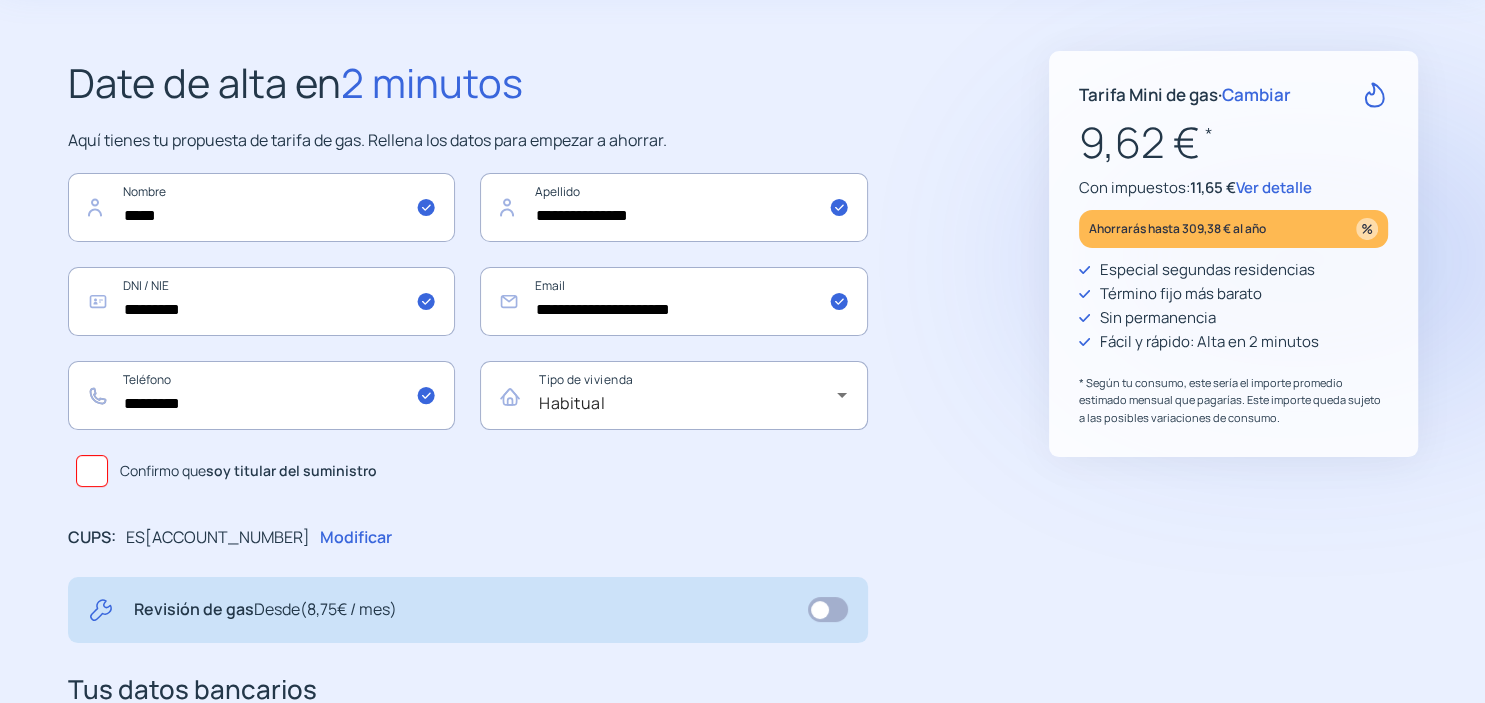 click 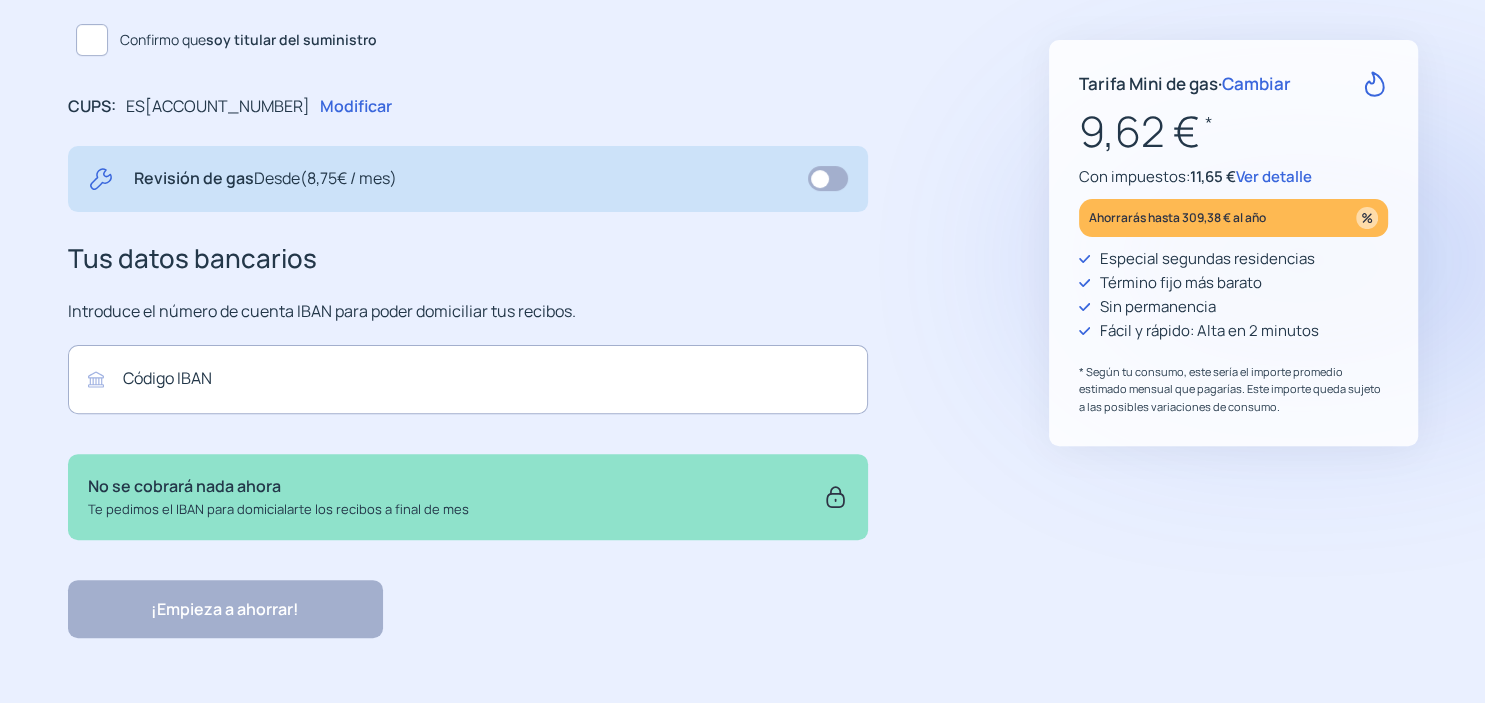 scroll, scrollTop: 540, scrollLeft: 0, axis: vertical 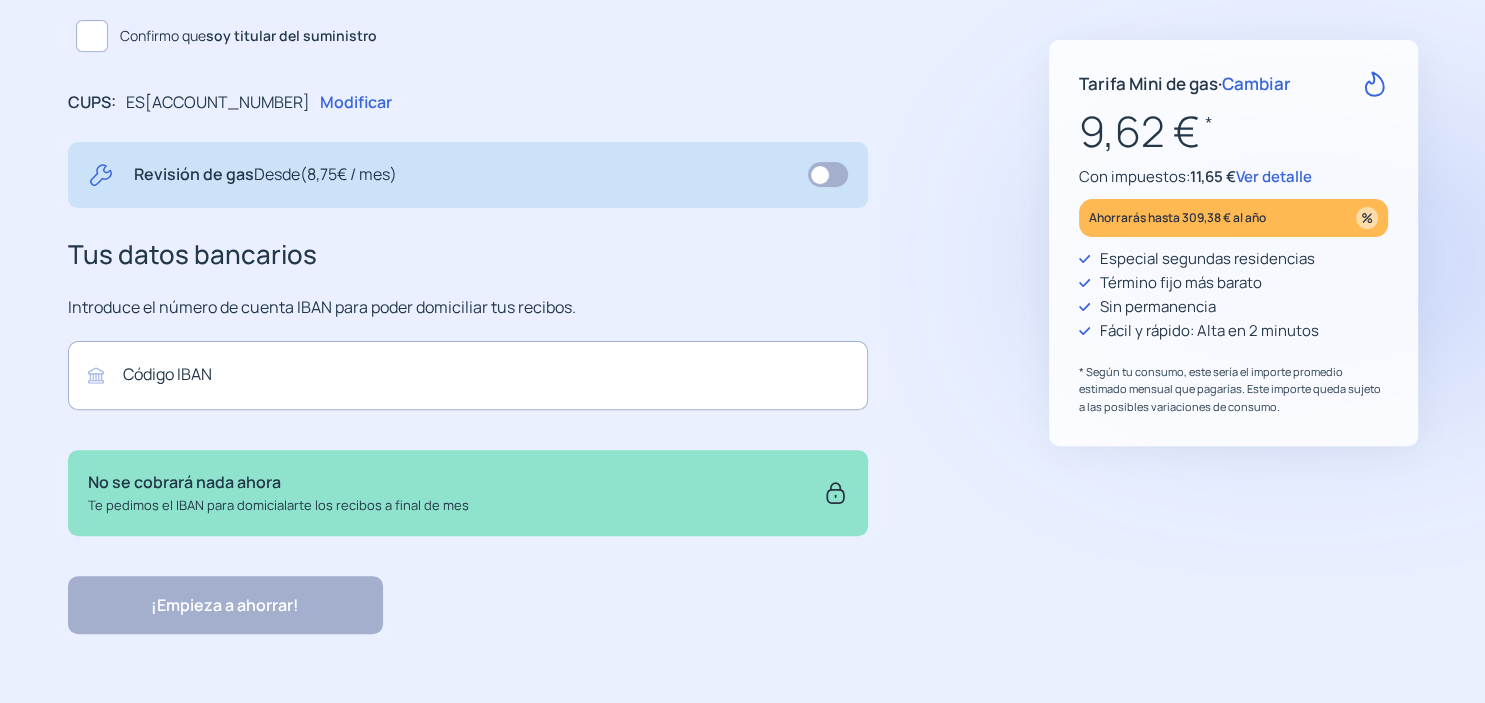 click 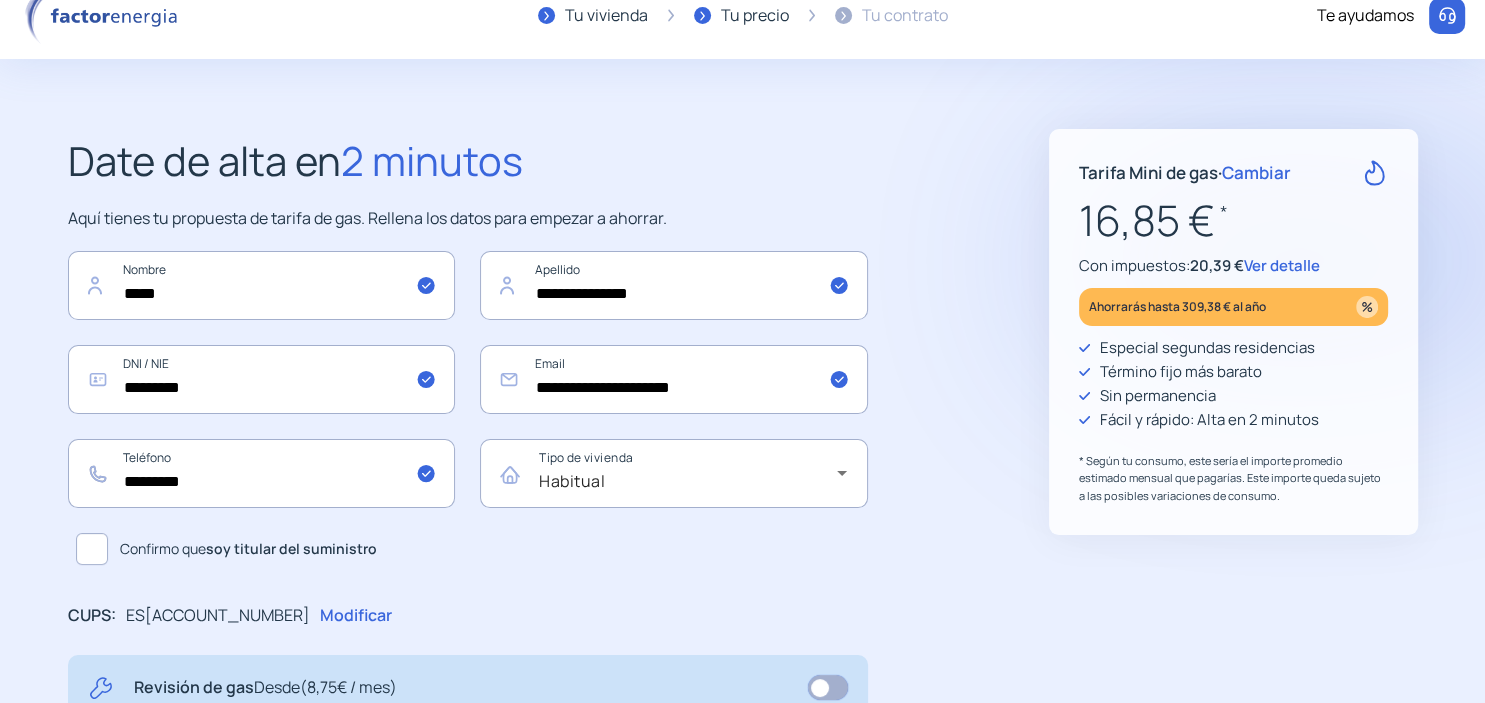 scroll, scrollTop: 0, scrollLeft: 0, axis: both 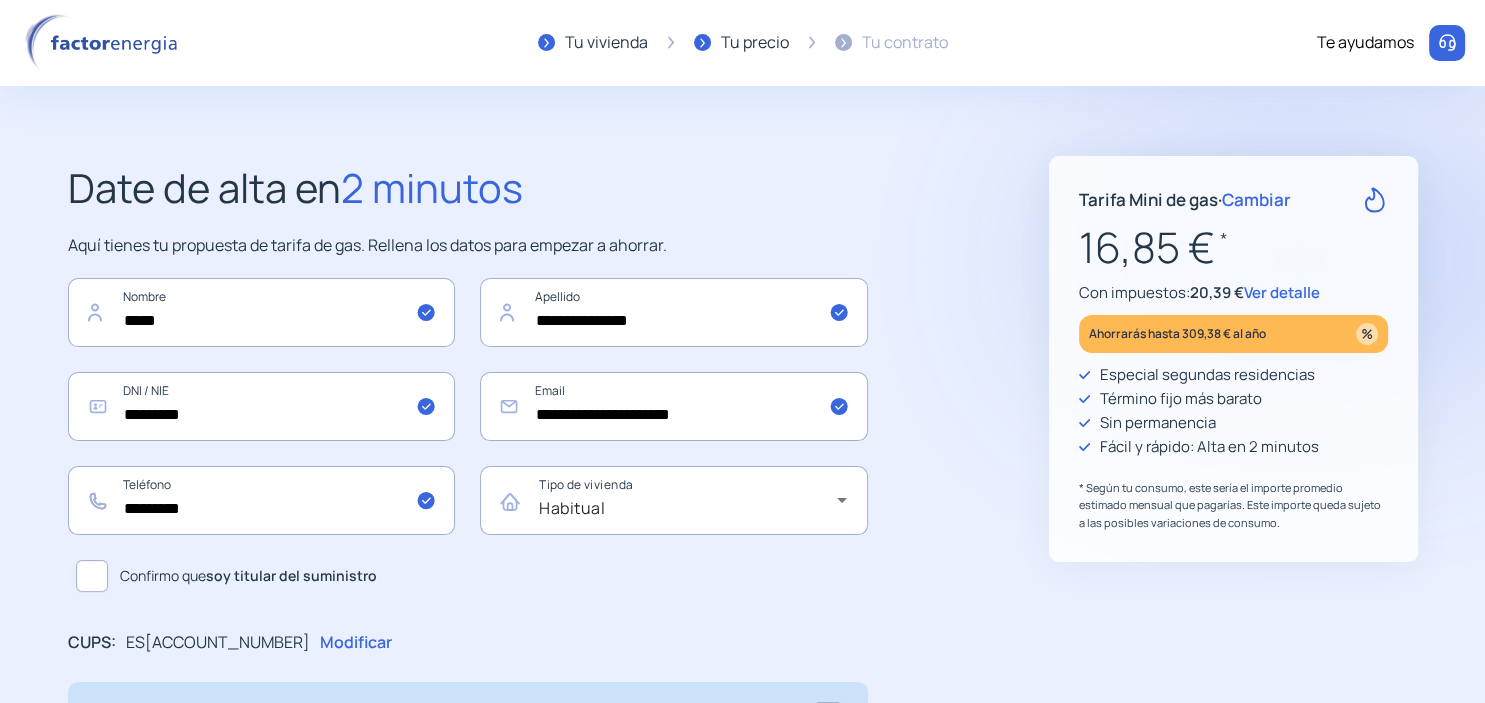 click on "Cambiar" 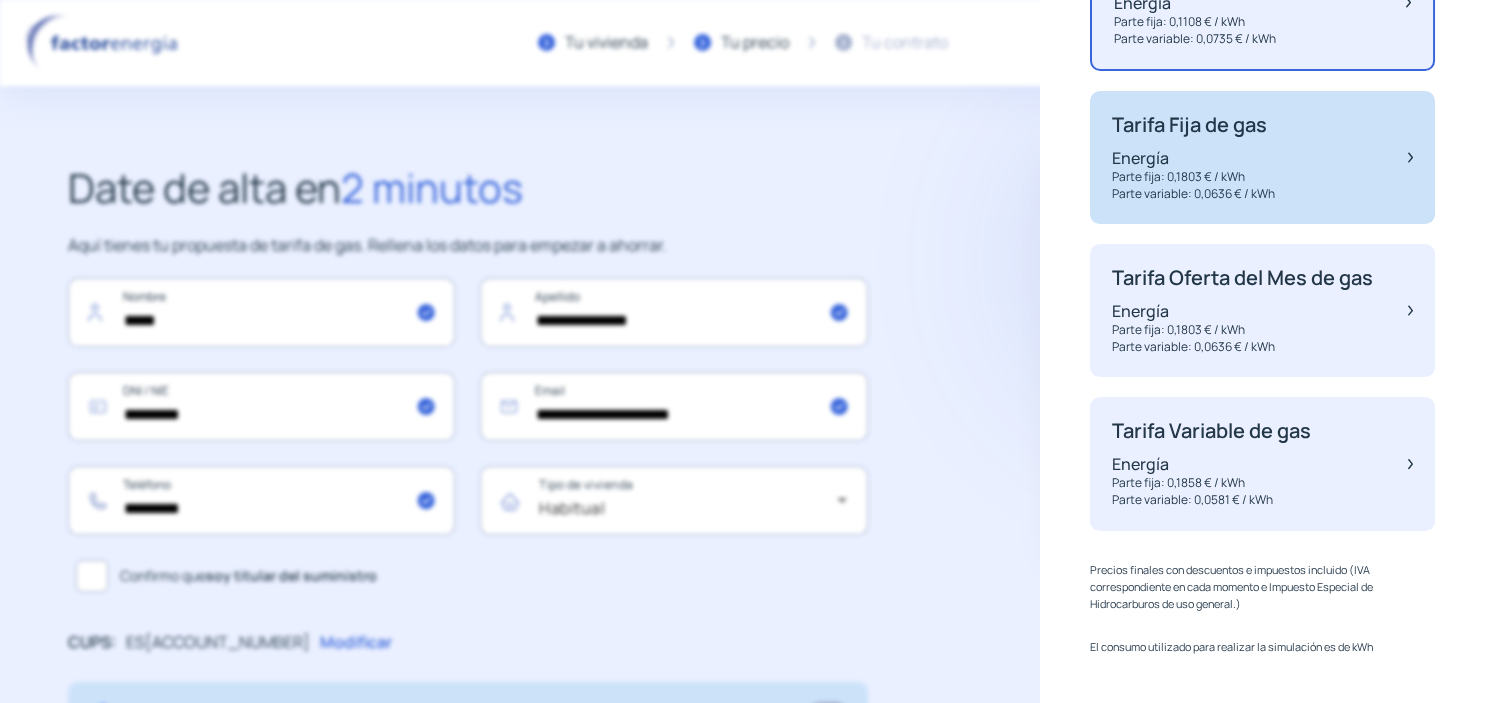 scroll, scrollTop: 0, scrollLeft: 0, axis: both 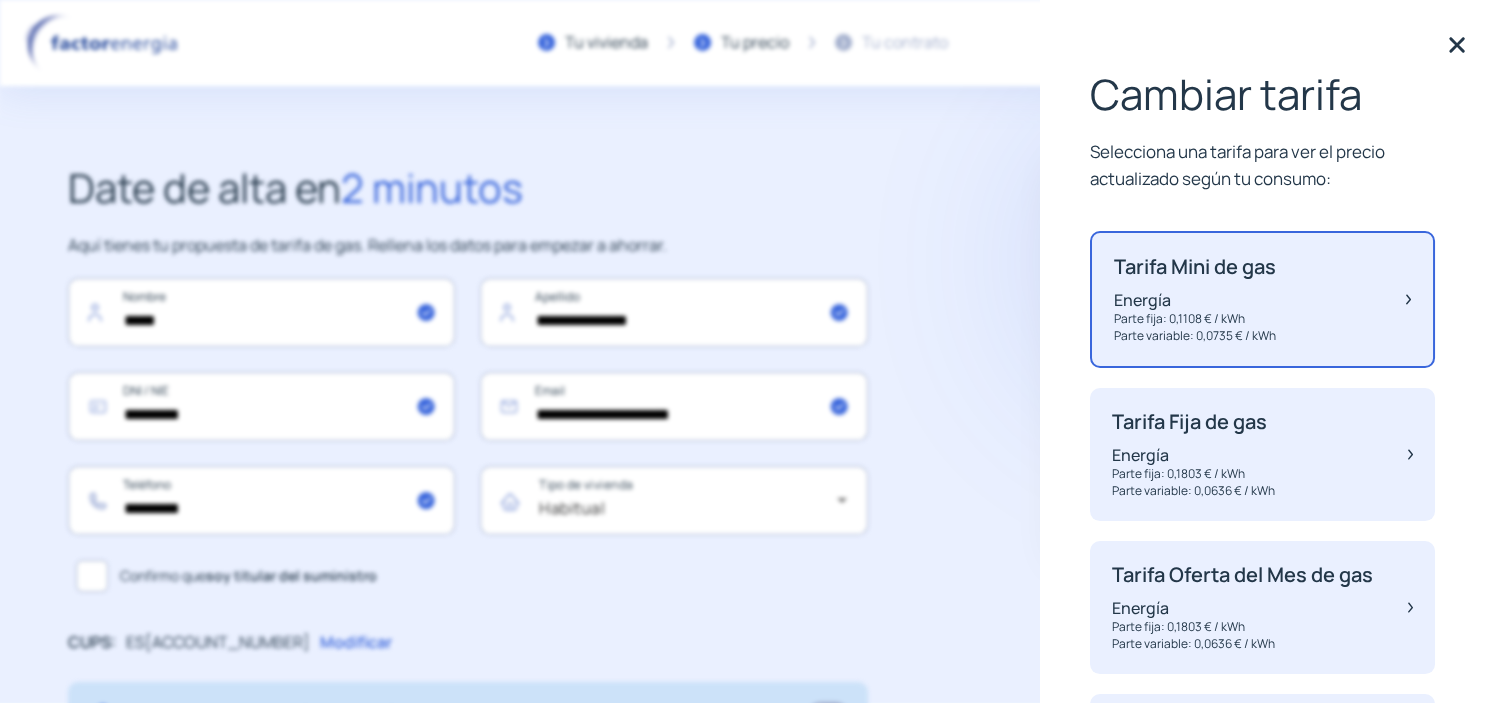 click on "Tarifa Mini de gas" 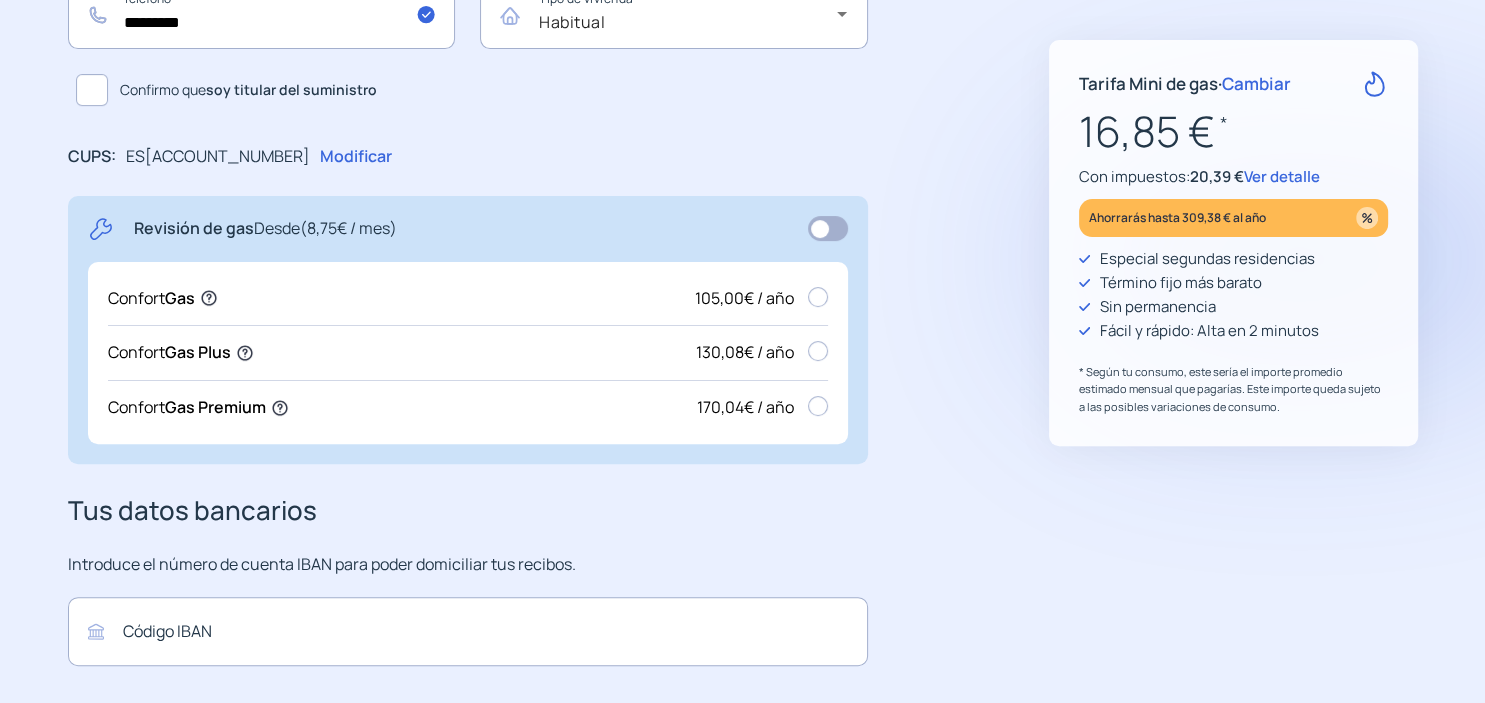 scroll, scrollTop: 528, scrollLeft: 0, axis: vertical 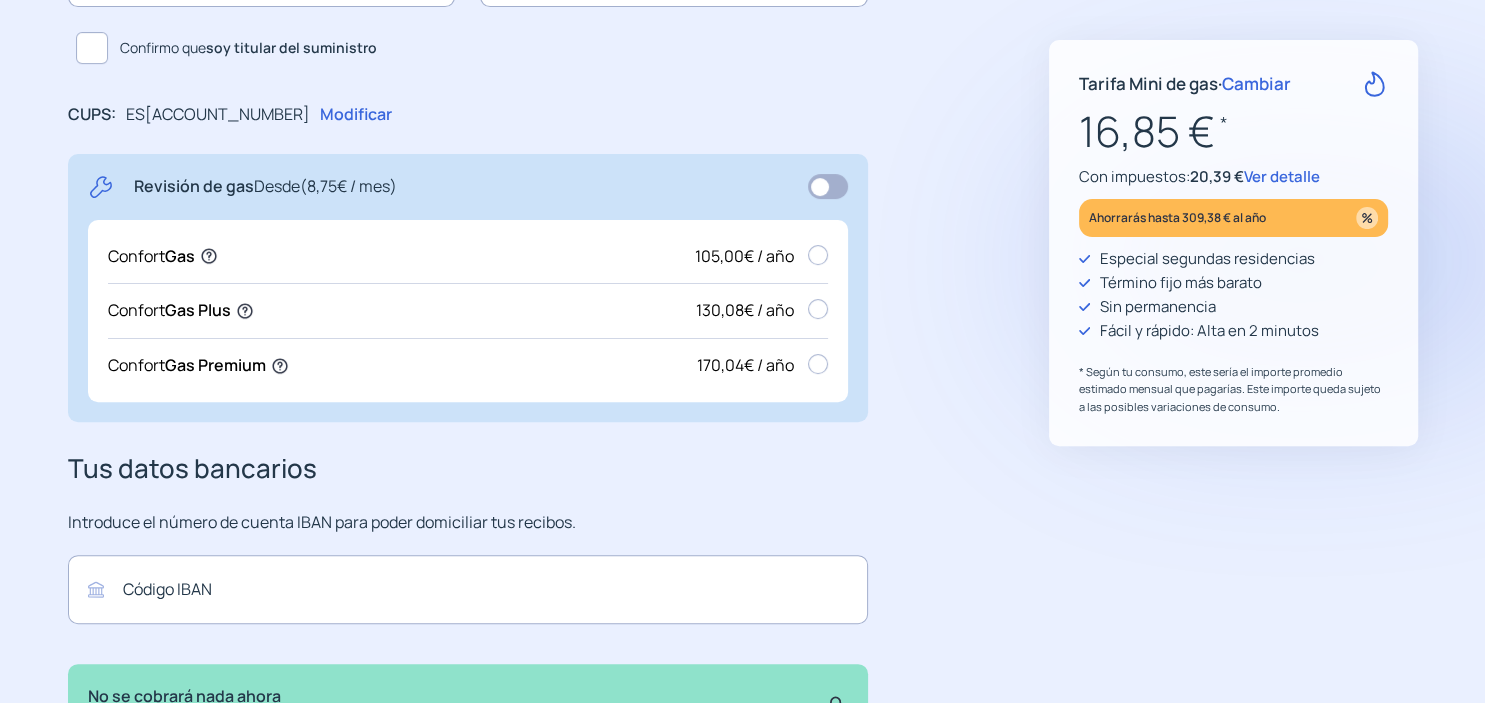 click 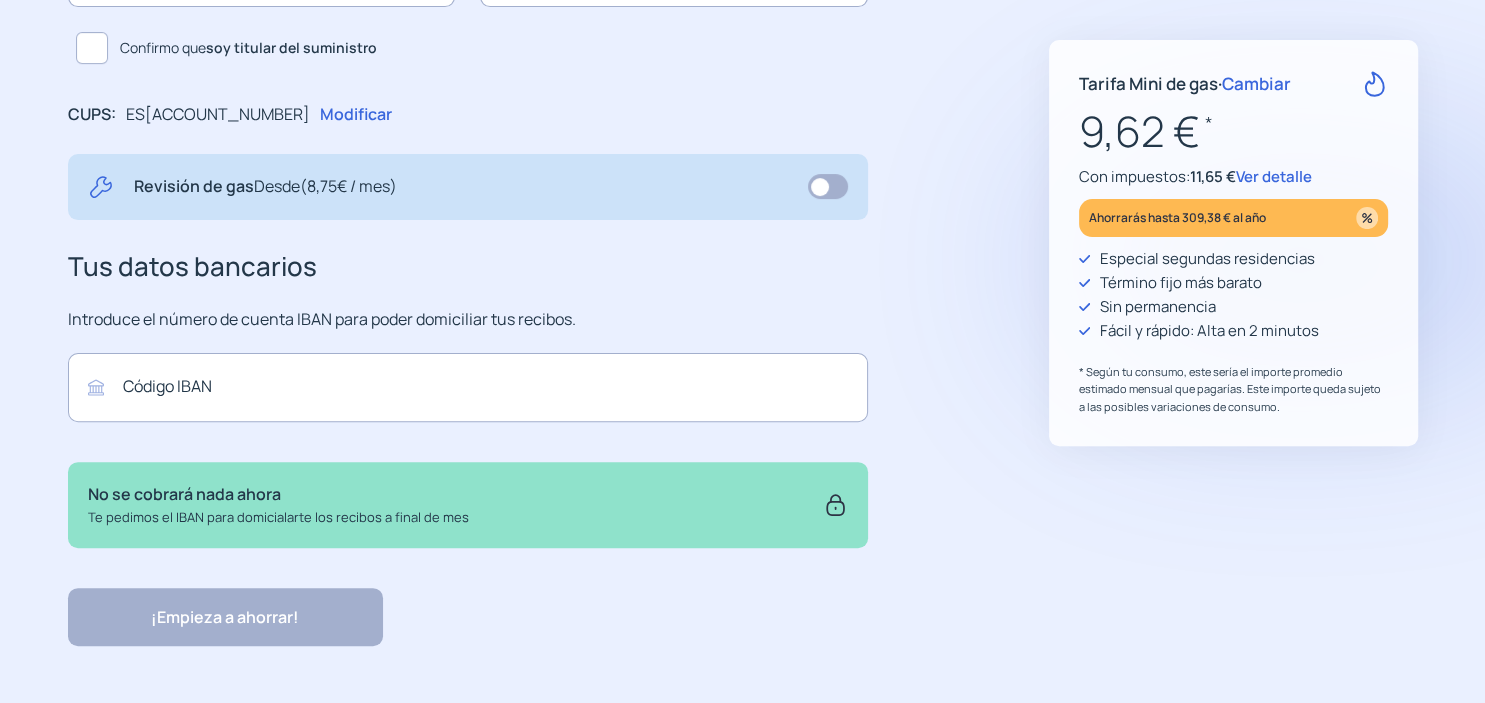 click 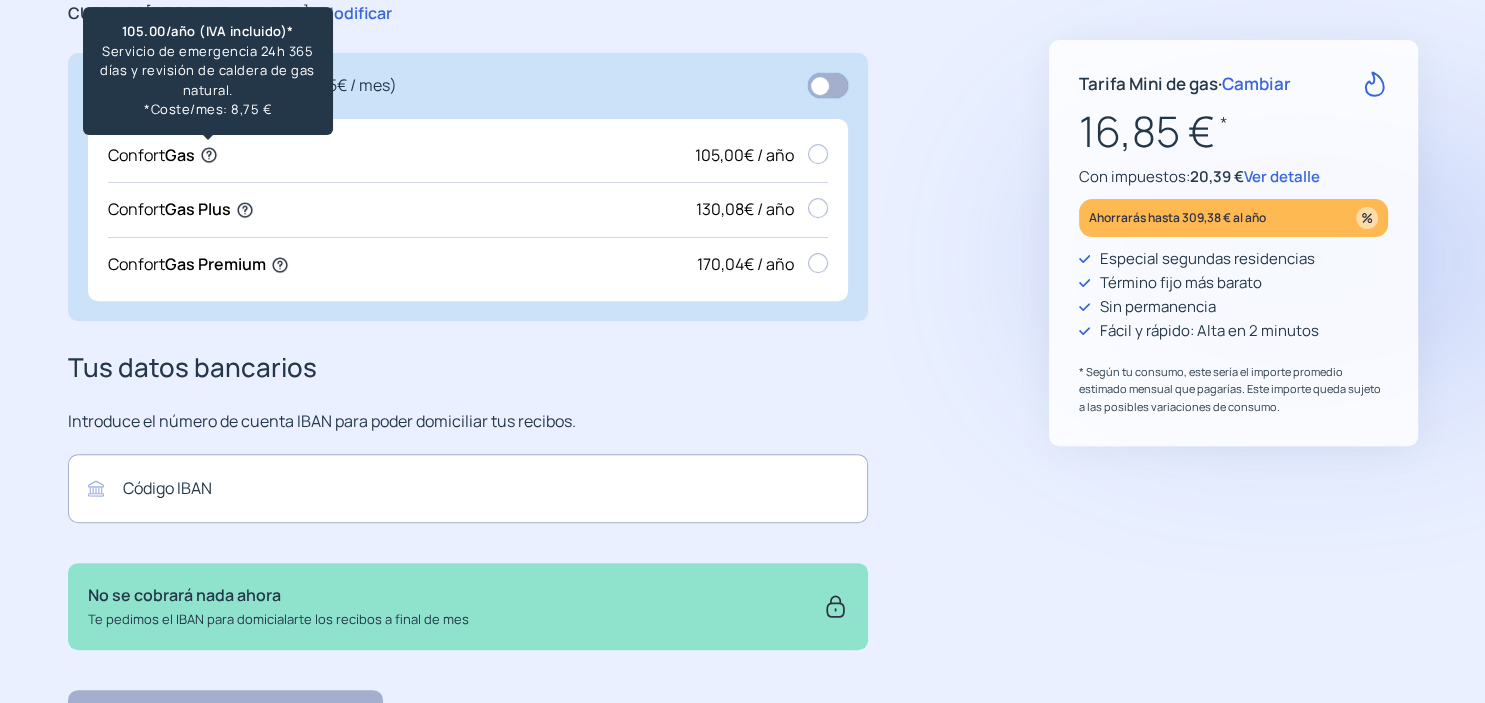 scroll, scrollTop: 739, scrollLeft: 0, axis: vertical 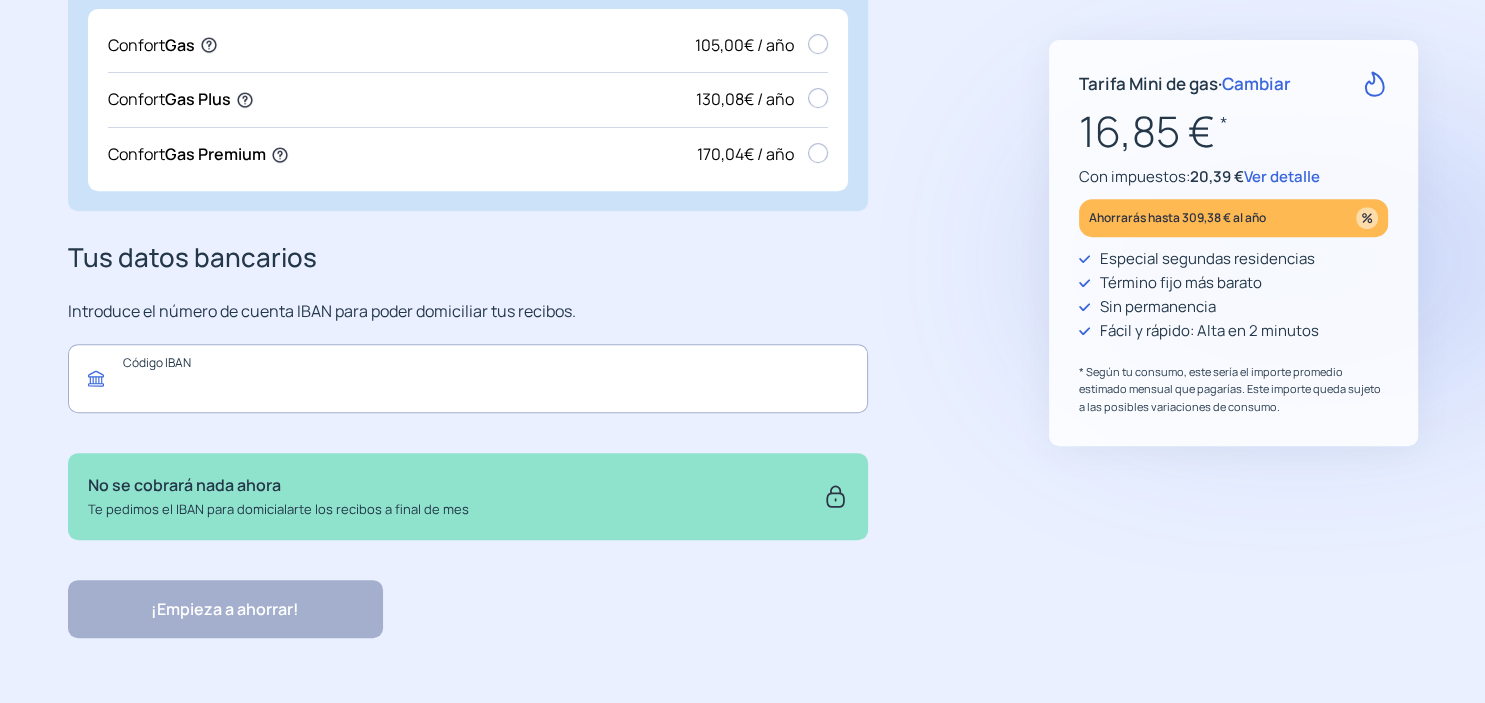 click 